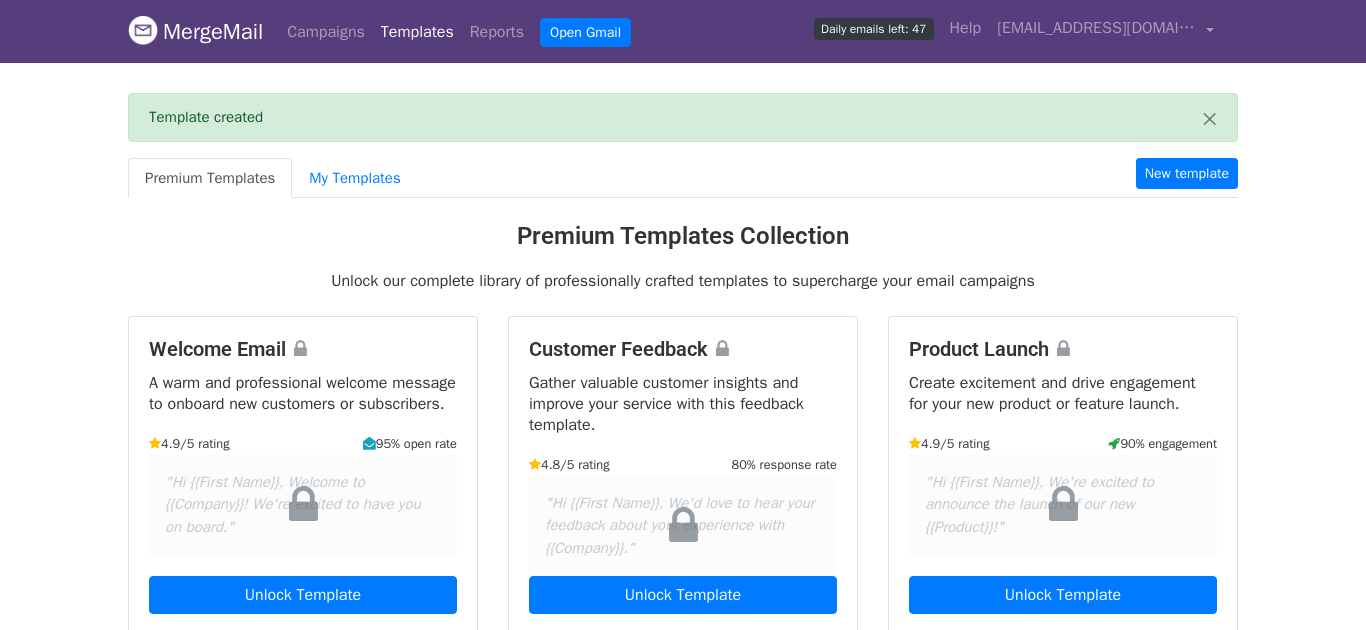 click on "My Templates" at bounding box center [354, 178] 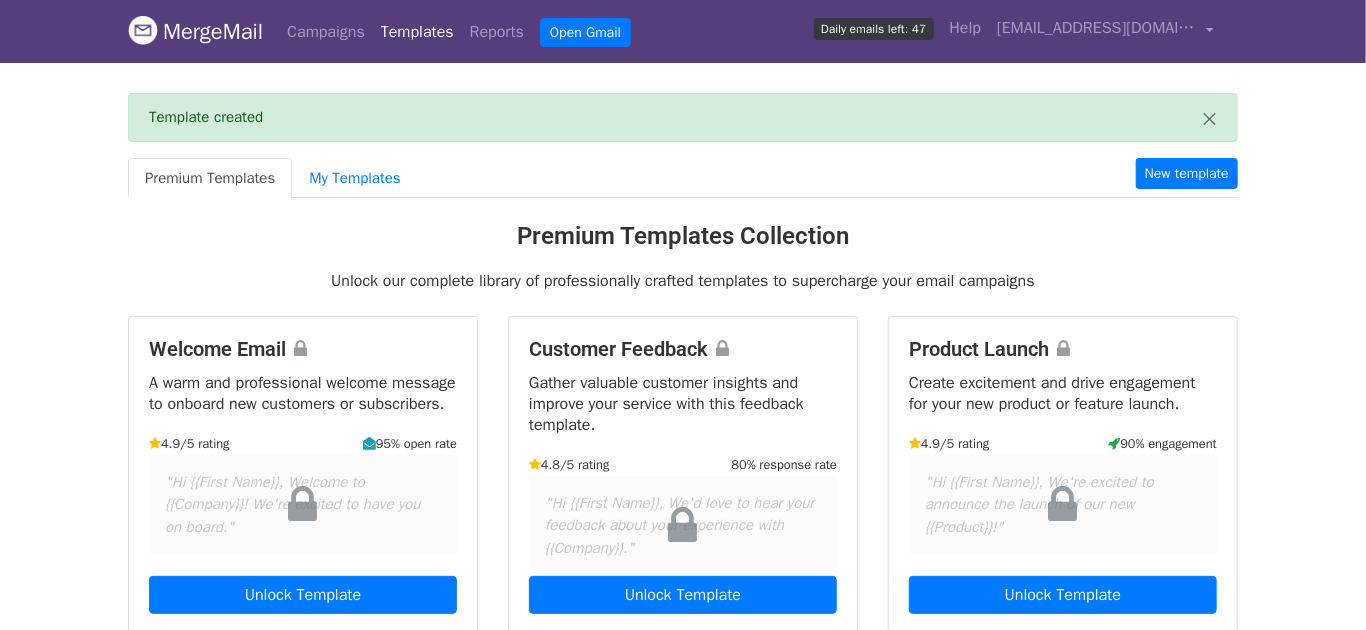 scroll, scrollTop: 0, scrollLeft: 0, axis: both 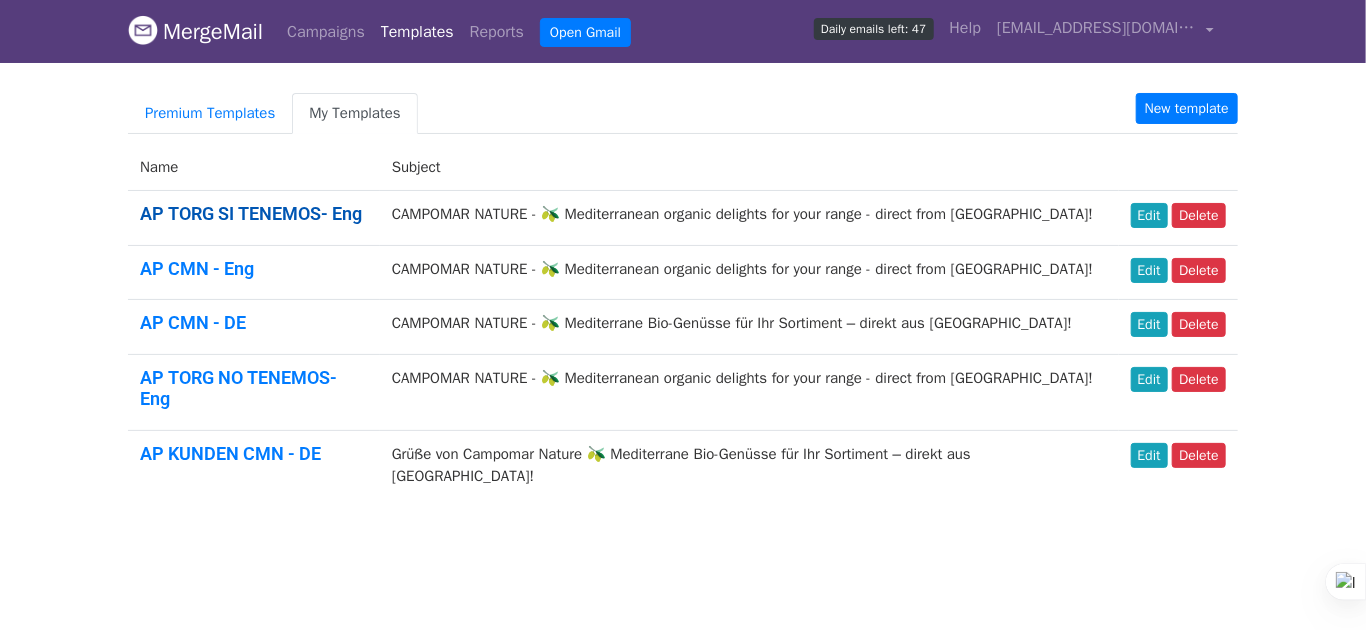 click on "AP TORG SI TENEMOS- Eng" at bounding box center [251, 213] 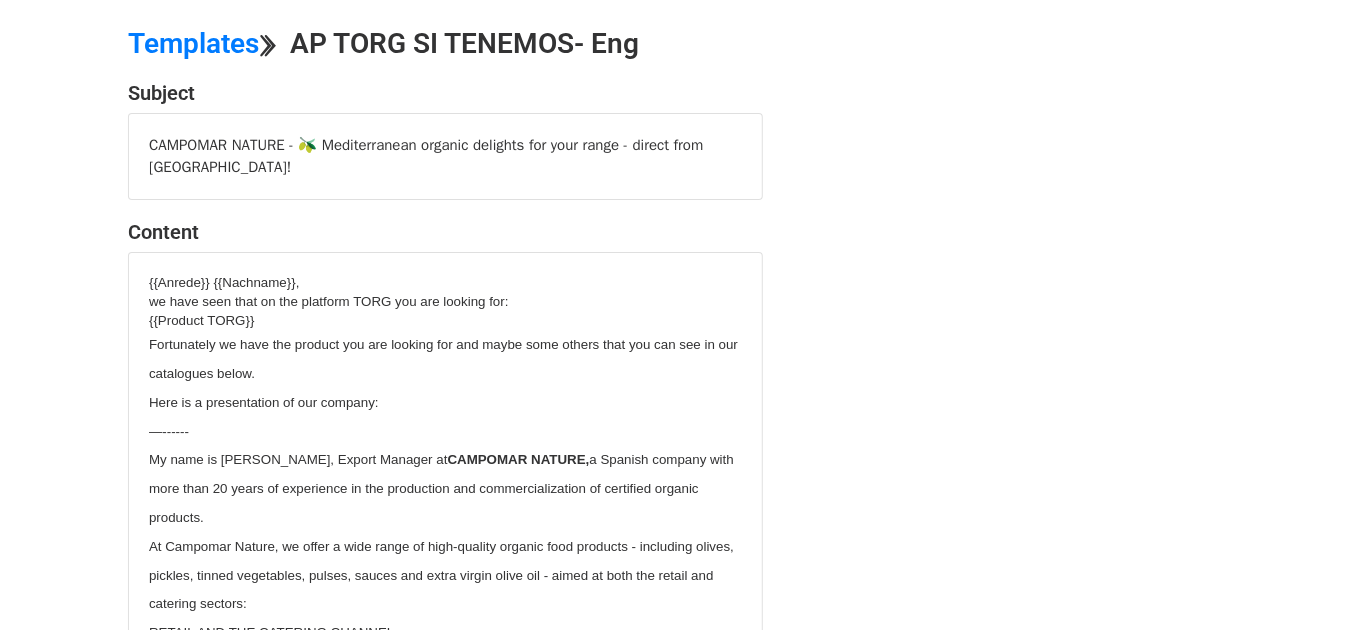 scroll, scrollTop: 0, scrollLeft: 0, axis: both 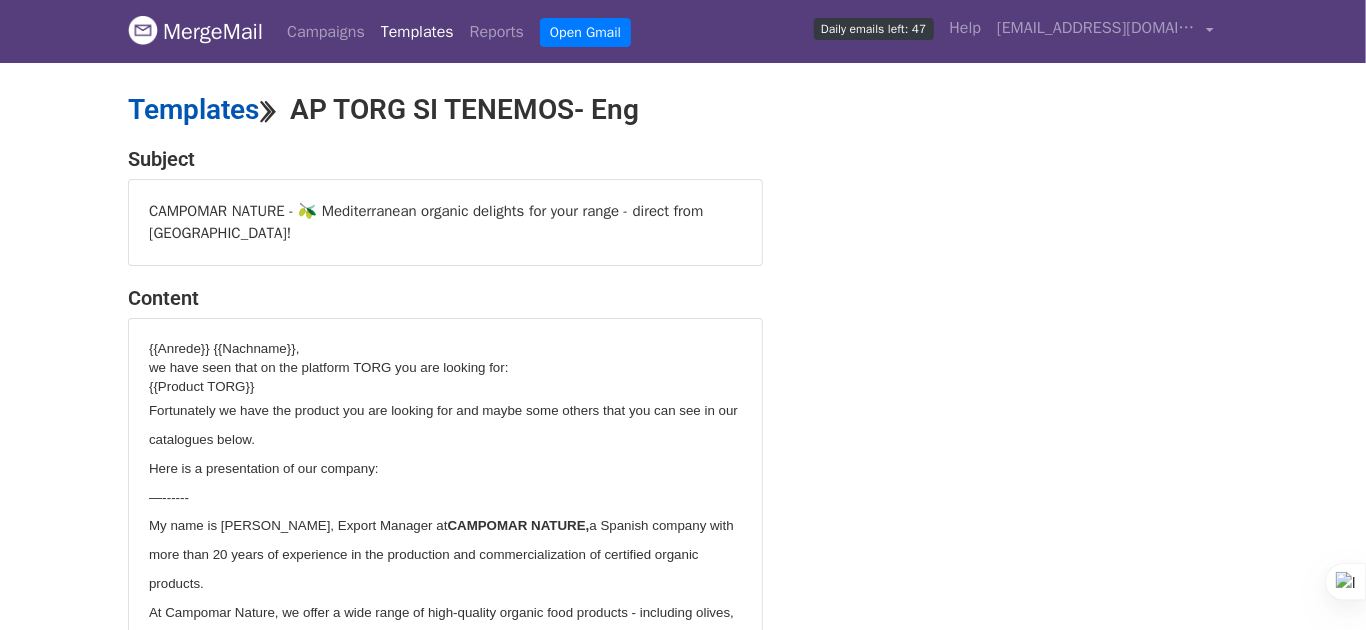click on "Templates" at bounding box center [193, 109] 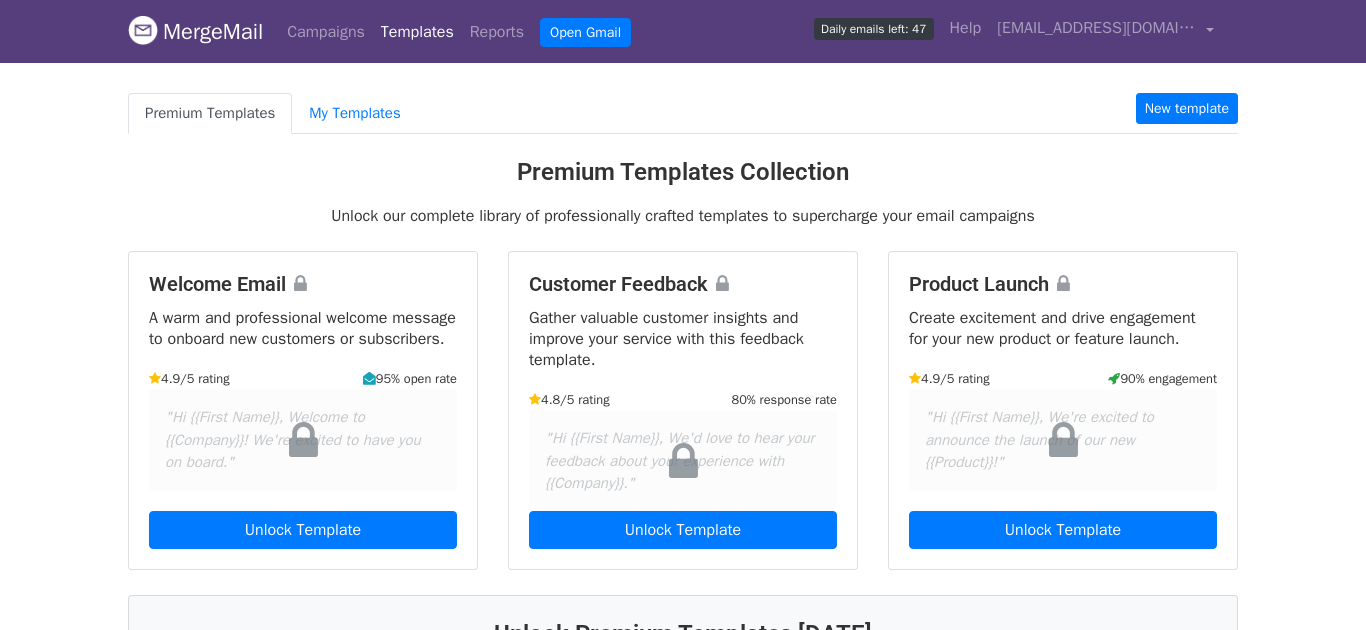 scroll, scrollTop: 0, scrollLeft: 0, axis: both 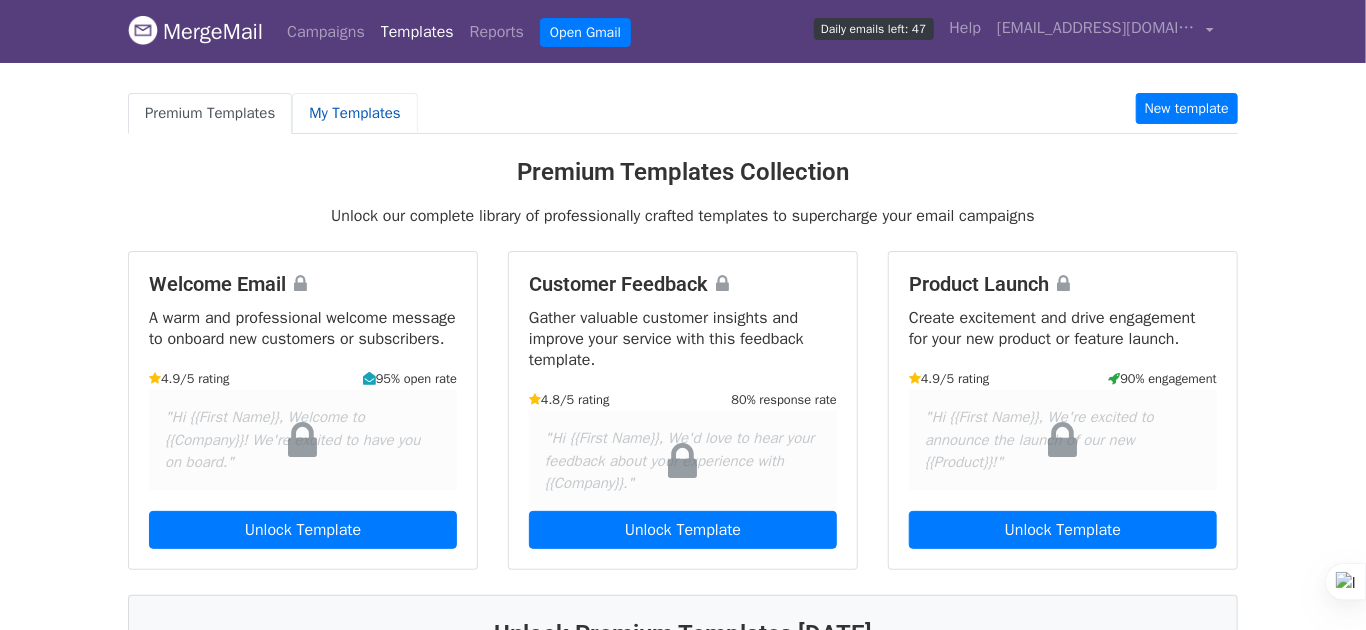 click on "My Templates" at bounding box center (354, 113) 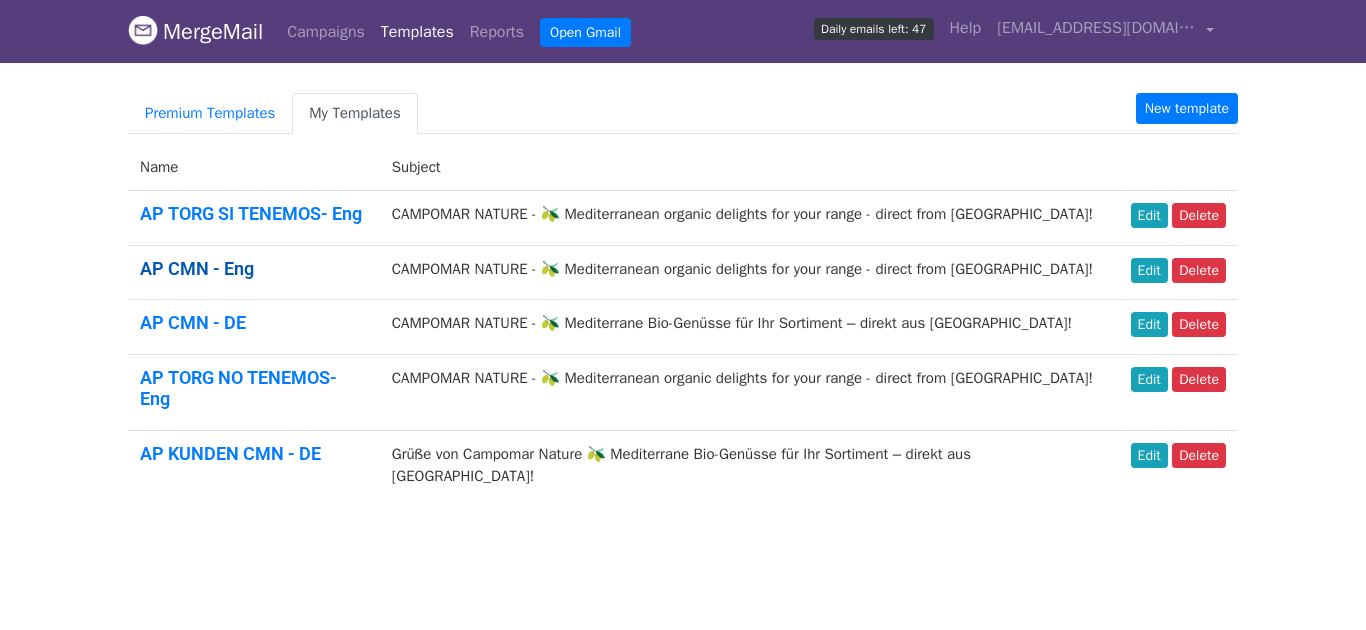 scroll, scrollTop: 0, scrollLeft: 0, axis: both 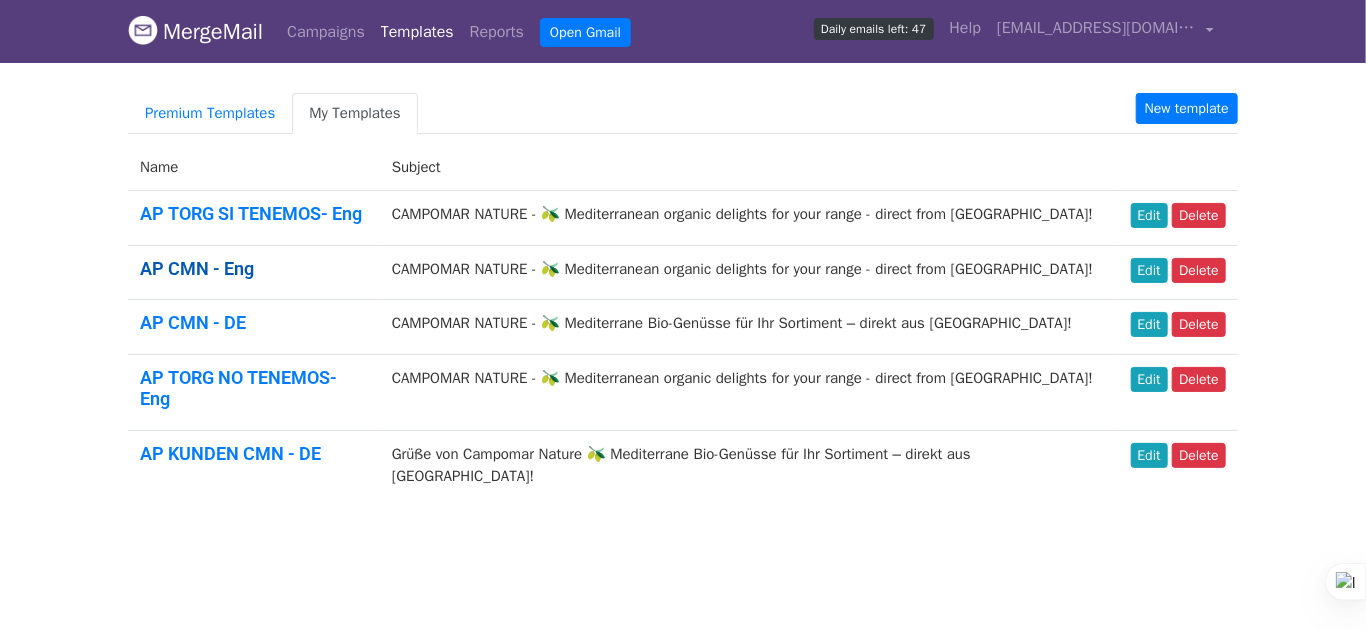 click on "AP CMN - Eng" at bounding box center (197, 268) 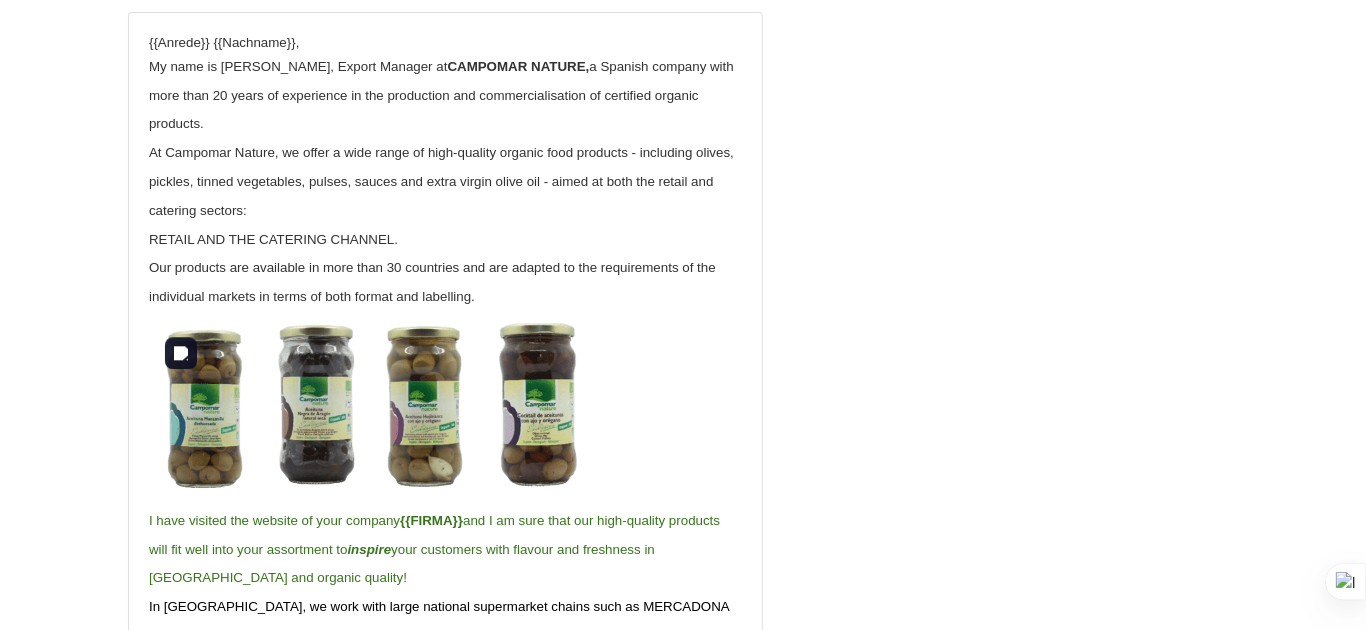 scroll, scrollTop: 0, scrollLeft: 0, axis: both 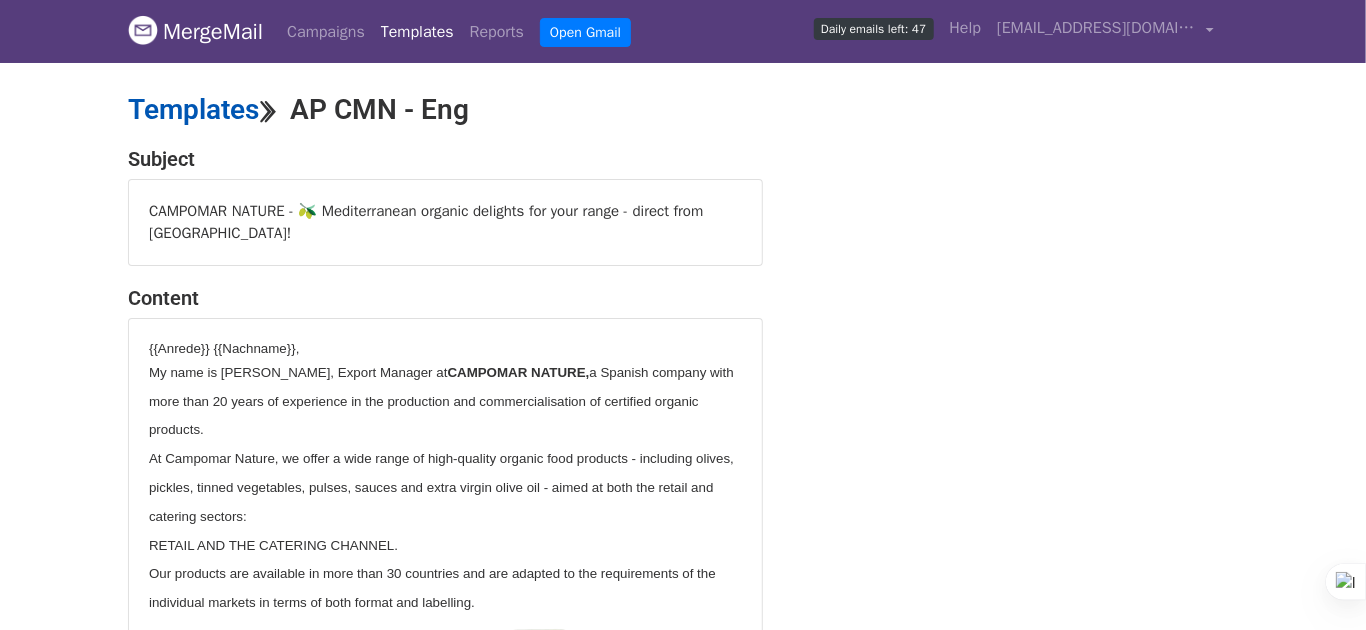 click on "Templates" at bounding box center [193, 109] 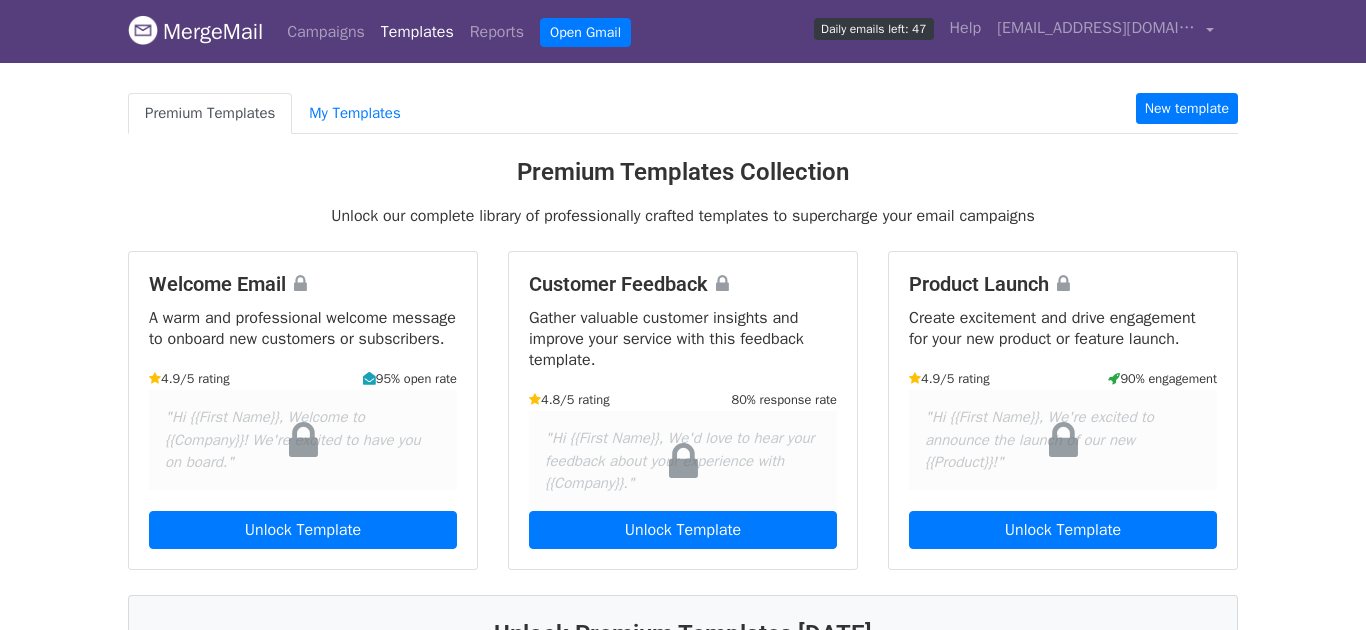 scroll, scrollTop: 0, scrollLeft: 0, axis: both 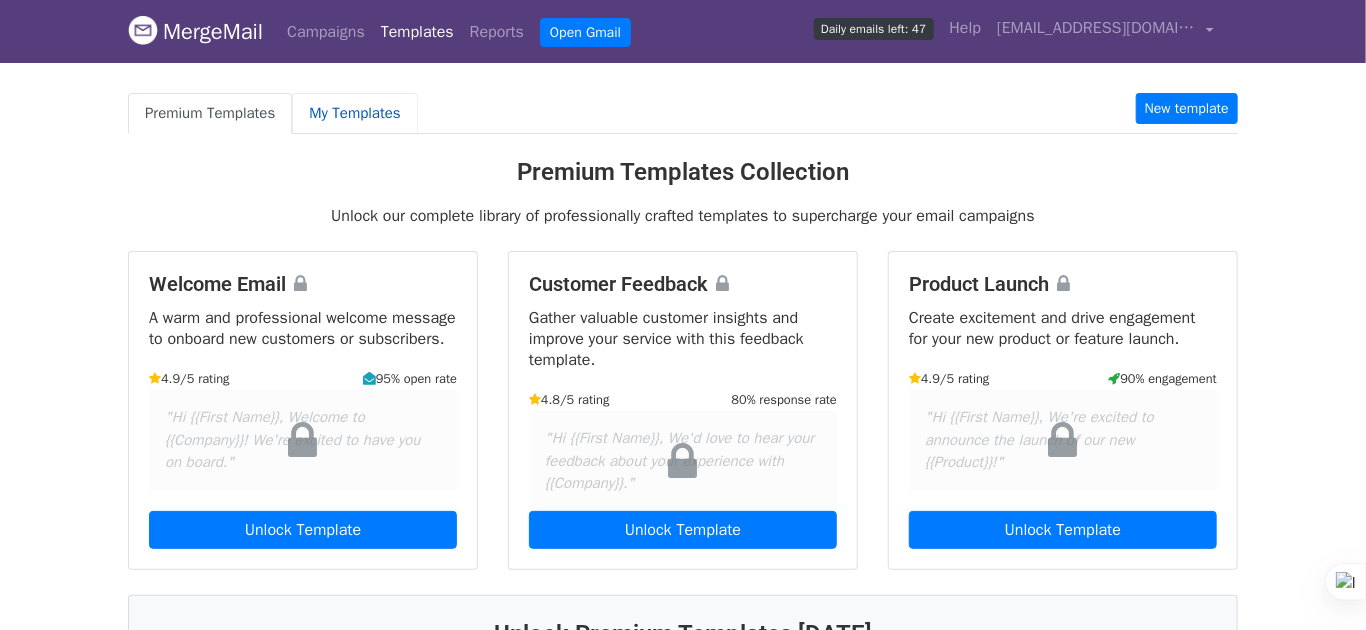 click on "My Templates" at bounding box center (354, 113) 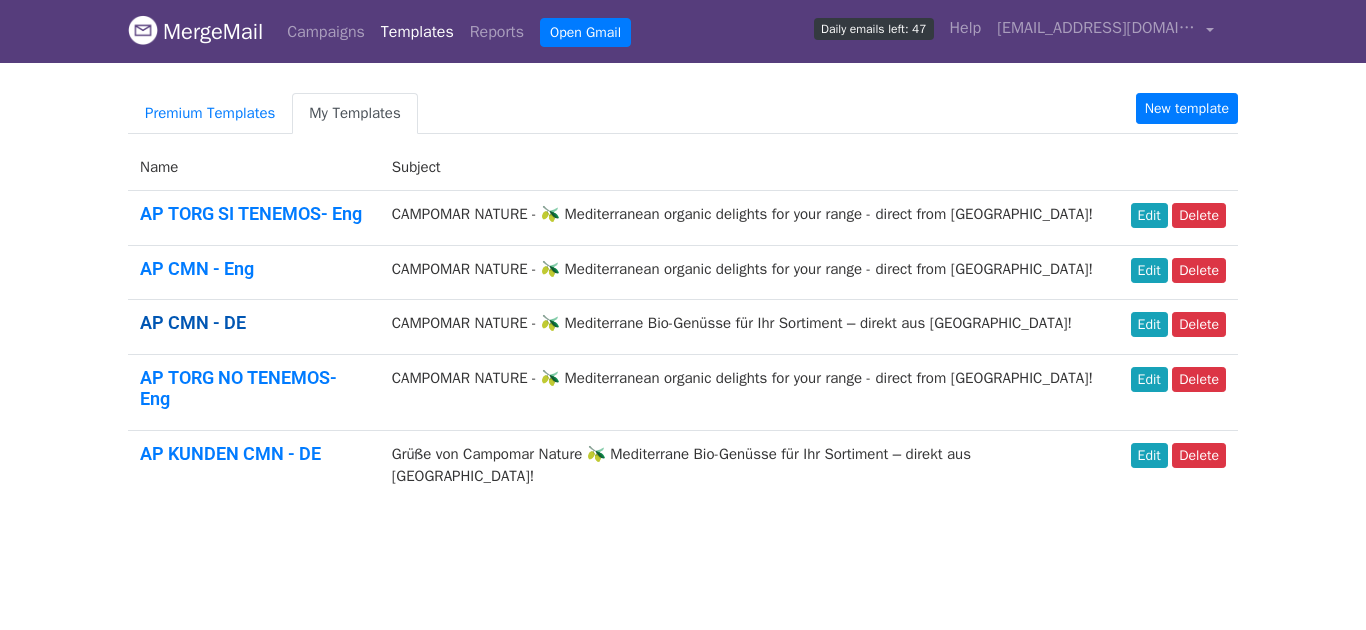 scroll, scrollTop: 0, scrollLeft: 0, axis: both 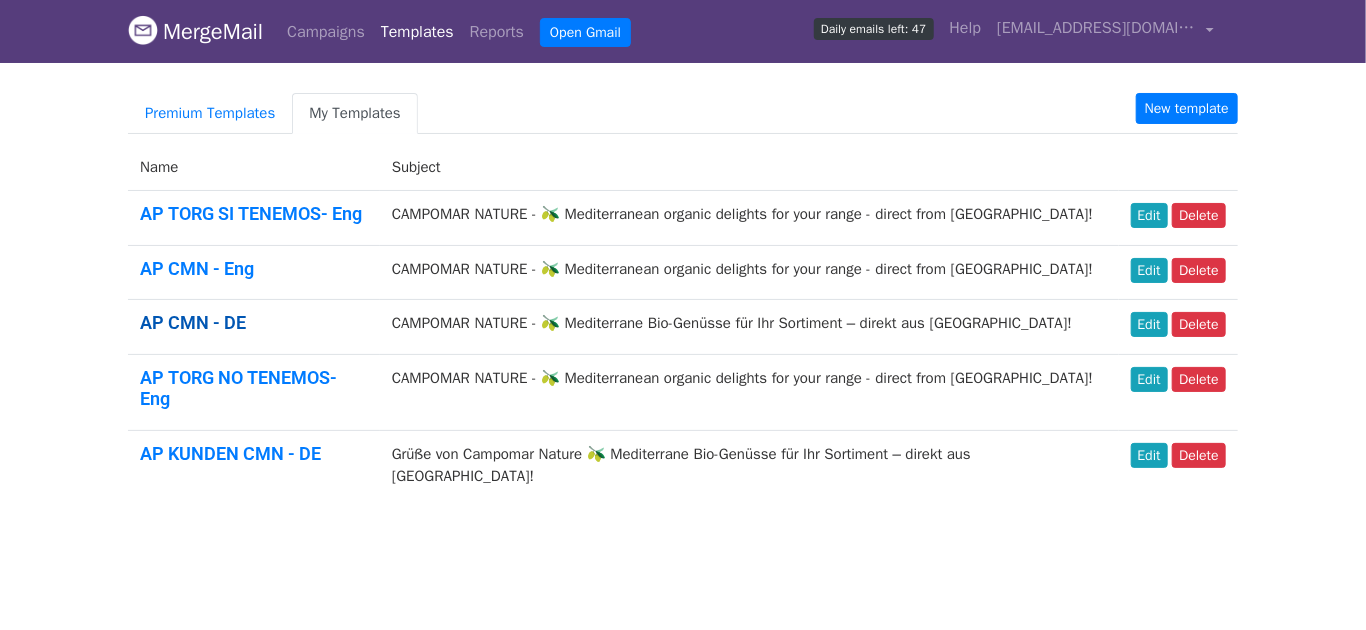 click on "AP CMN - DE" at bounding box center [193, 322] 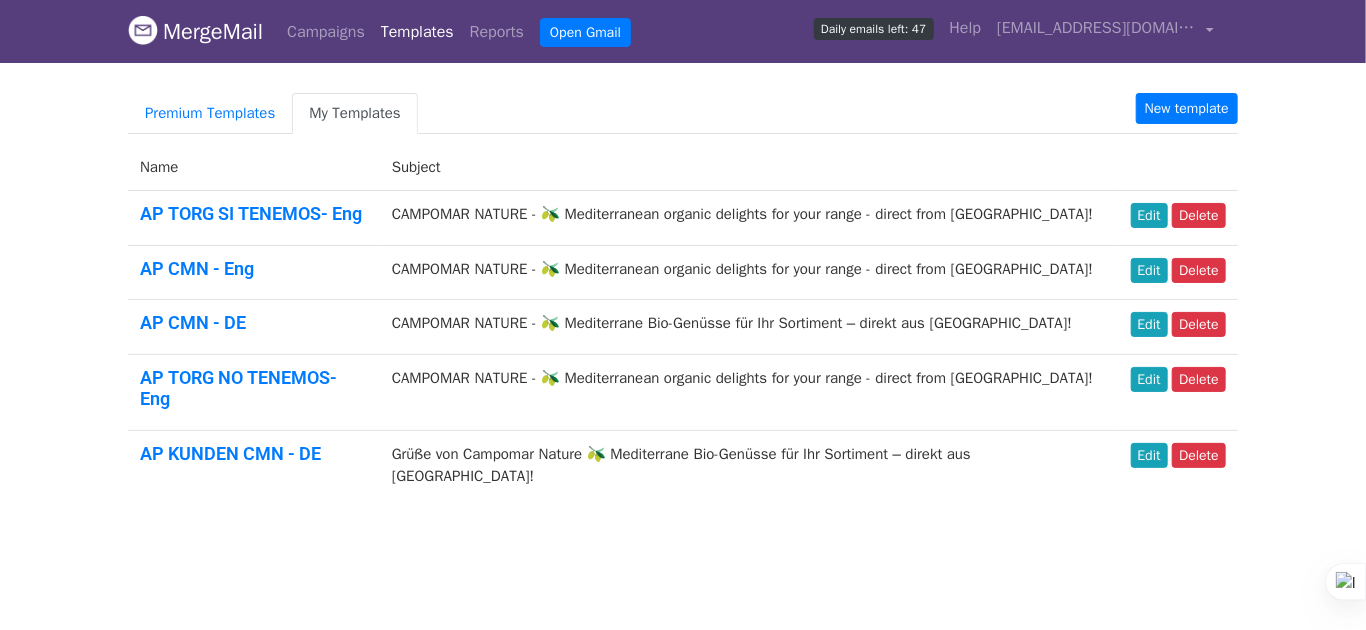 scroll, scrollTop: 0, scrollLeft: 0, axis: both 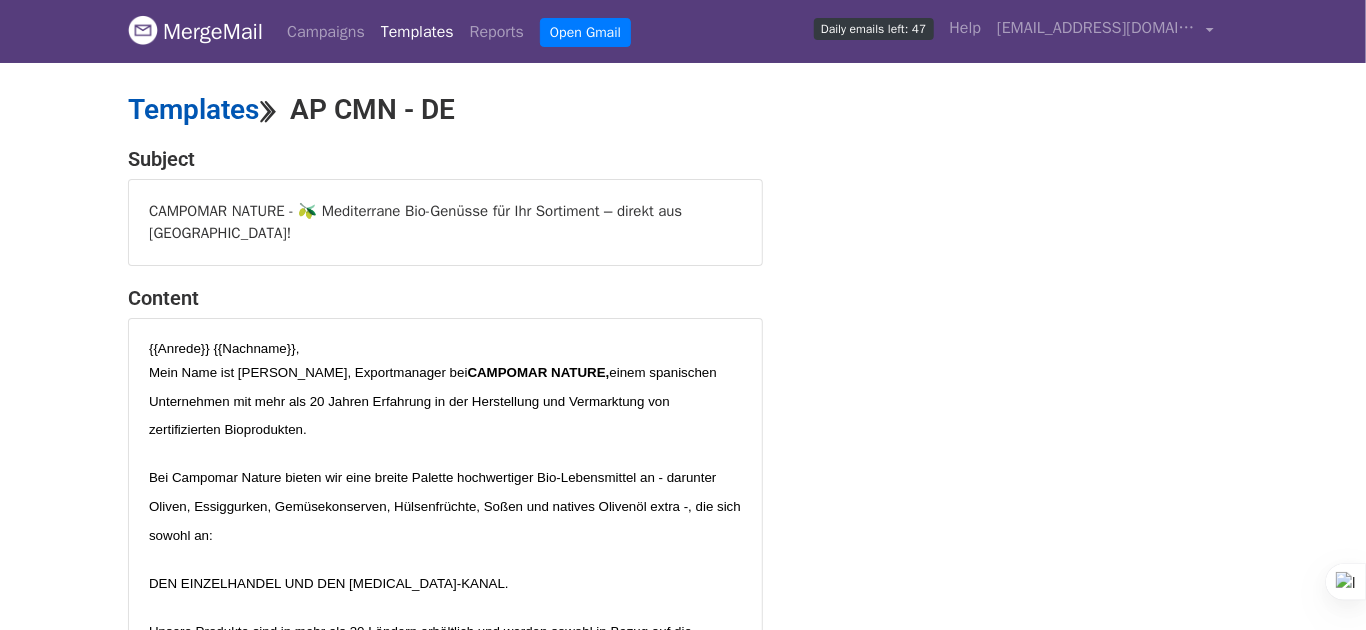 click on "Templates" at bounding box center [193, 109] 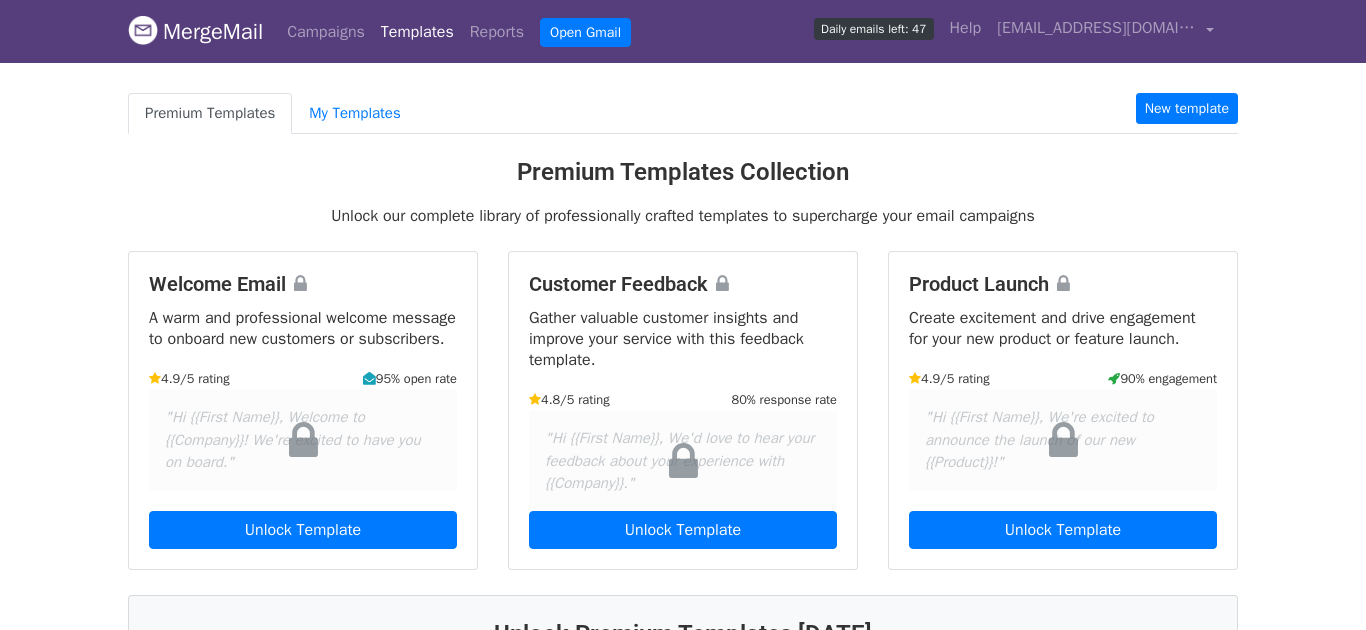 scroll, scrollTop: 0, scrollLeft: 0, axis: both 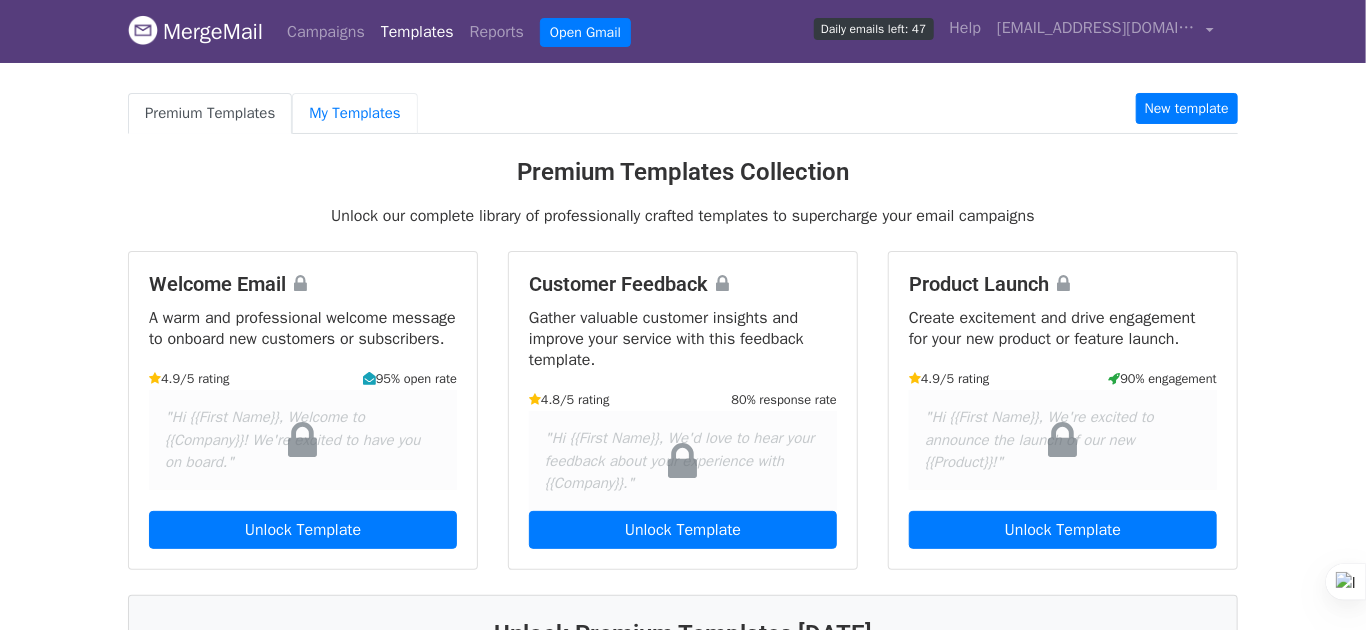 drag, startPoint x: 379, startPoint y: 114, endPoint x: 396, endPoint y: 242, distance: 129.12398 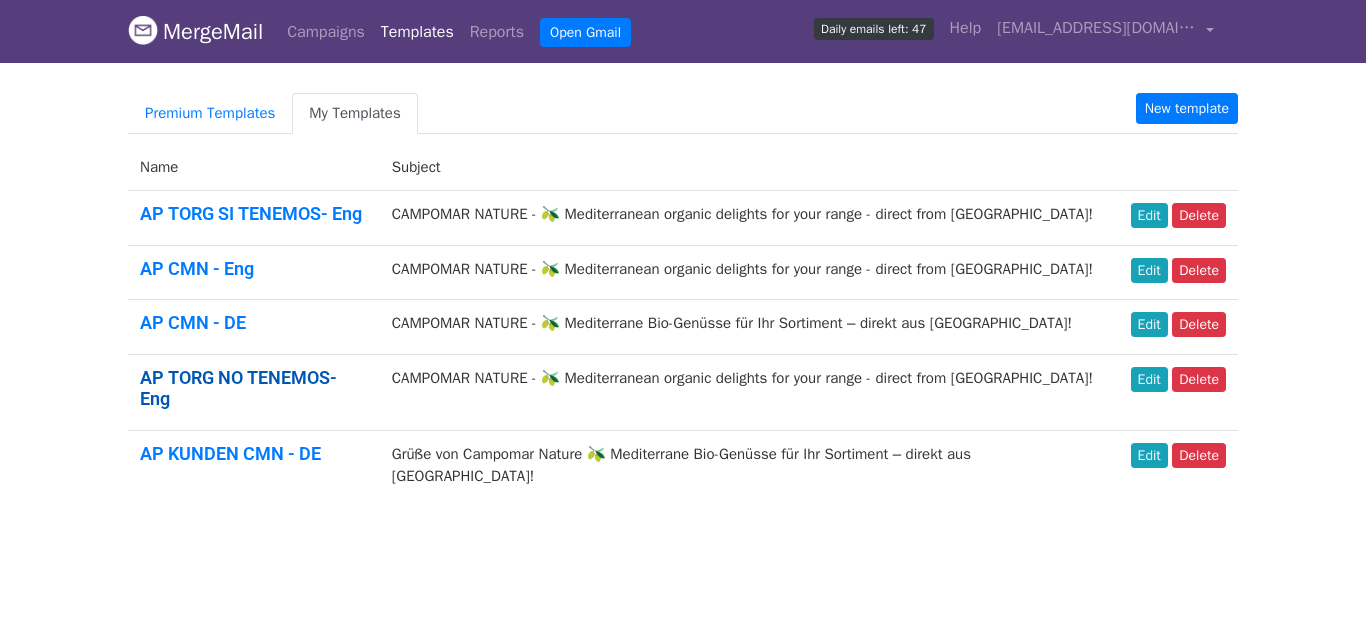scroll, scrollTop: 0, scrollLeft: 0, axis: both 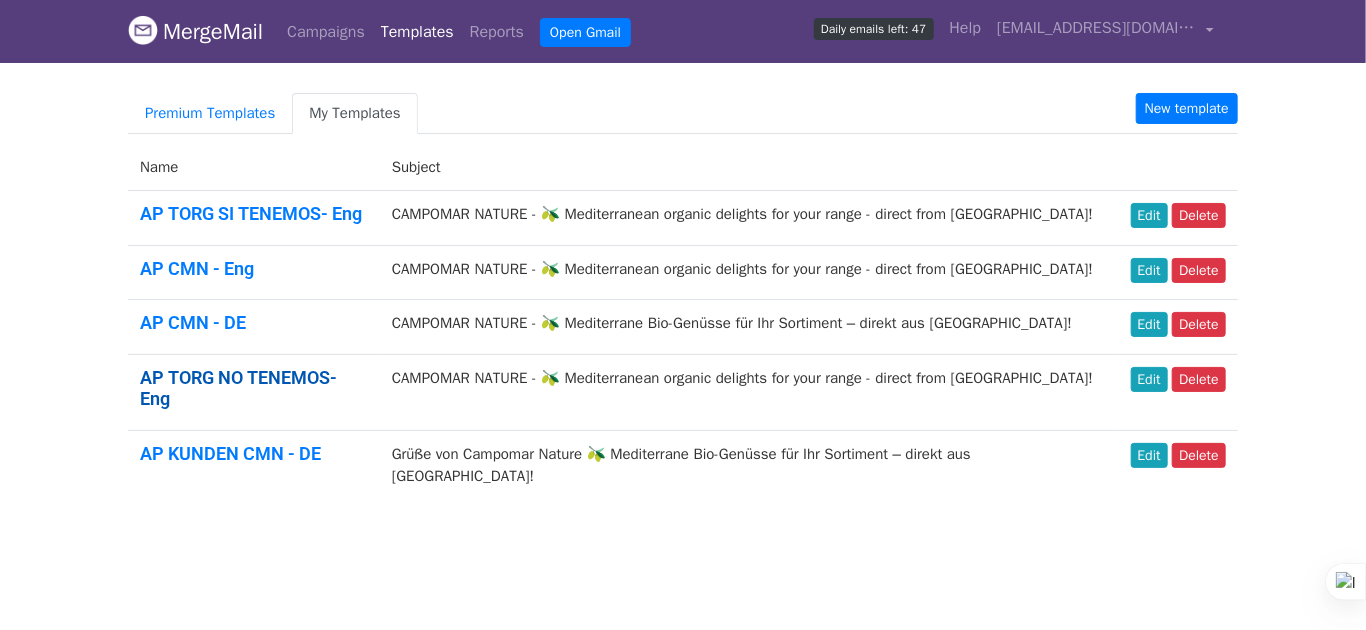 click on "AP TORG NO TENEMOS- Eng" at bounding box center [238, 388] 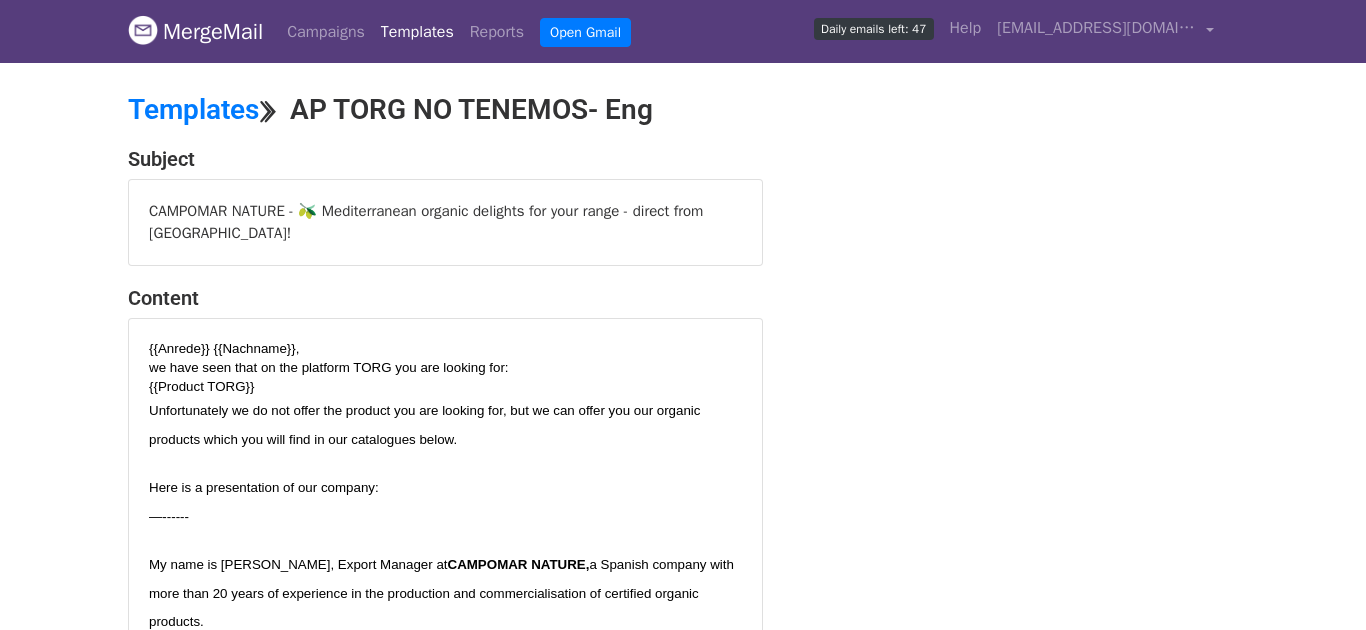 scroll, scrollTop: 401, scrollLeft: 0, axis: vertical 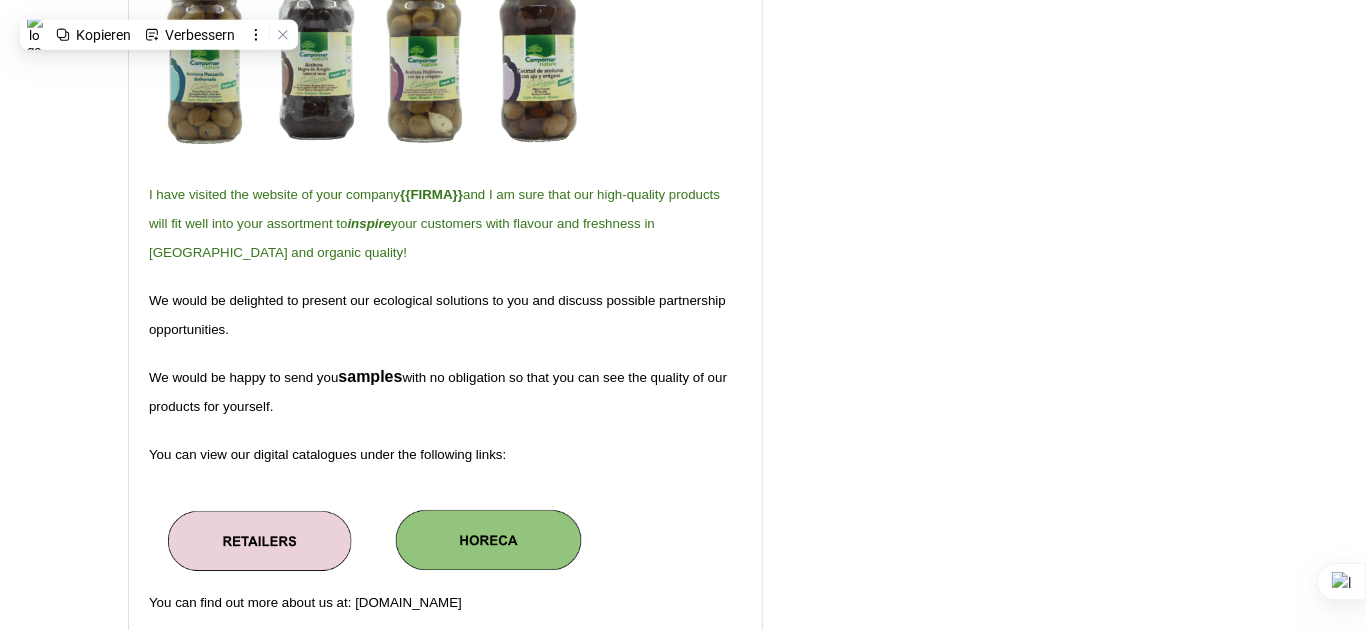 click on "We would be delighted to present our ecological solutions to you and discuss possible partnership opportunities." at bounding box center (439, 315) 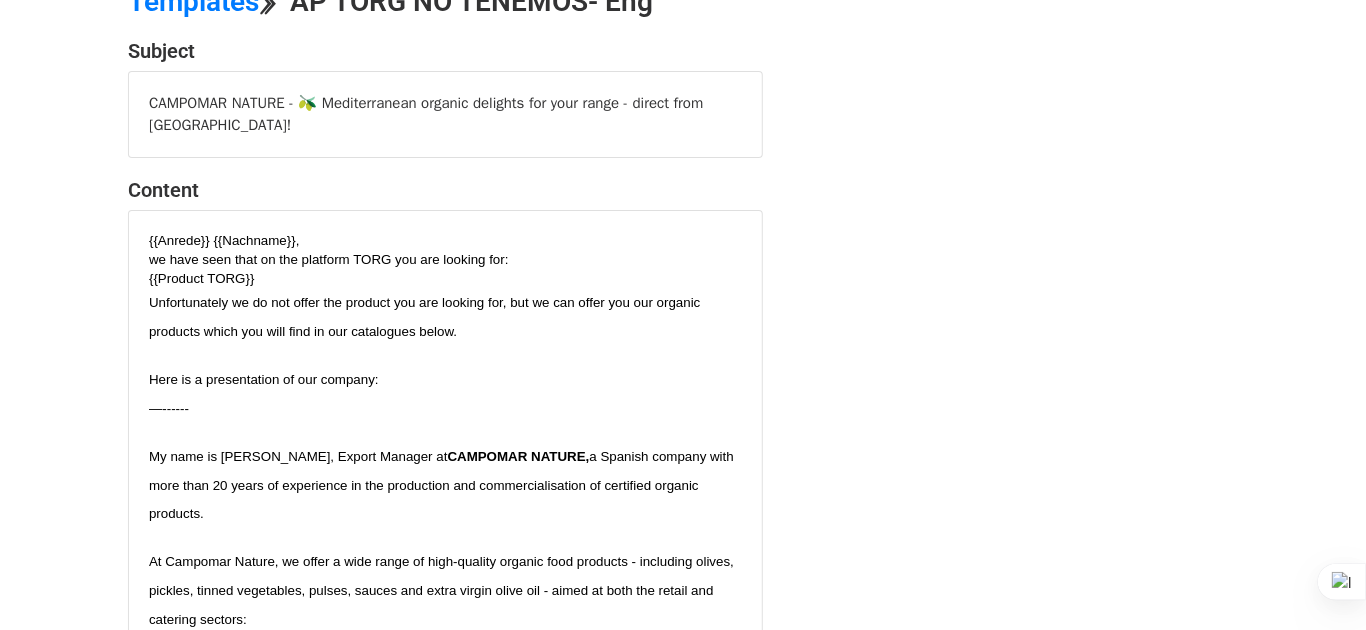 scroll, scrollTop: 0, scrollLeft: 0, axis: both 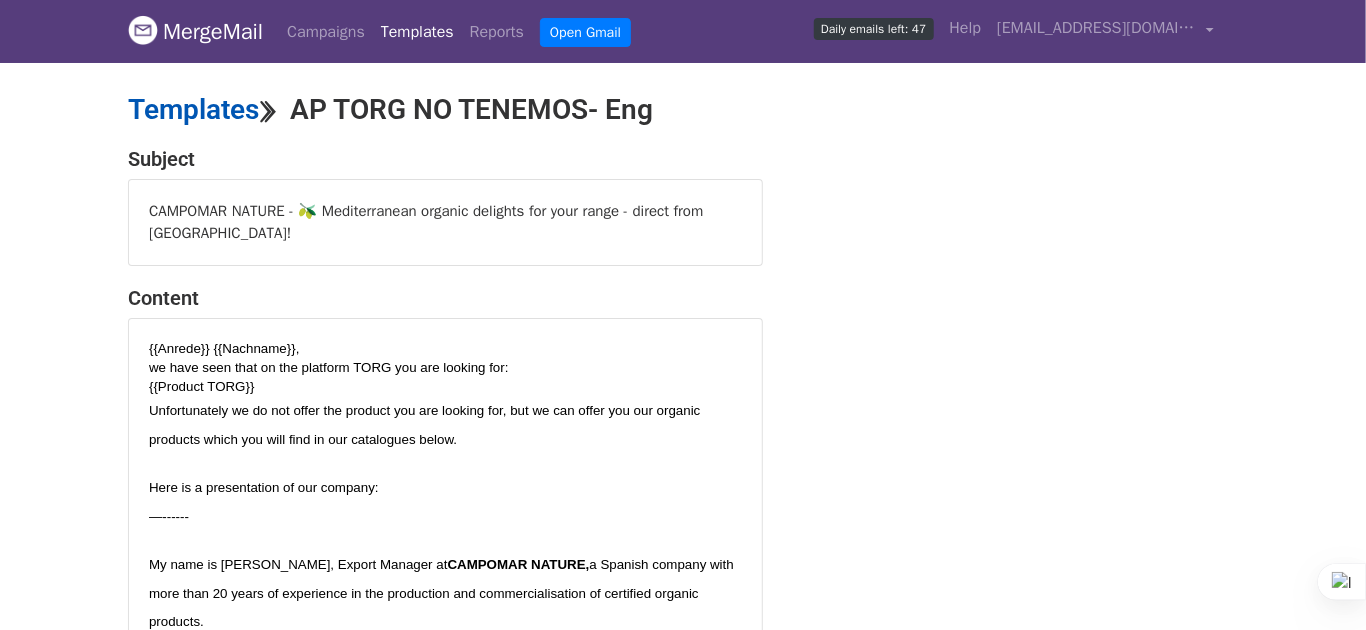 click on "Templates" at bounding box center [193, 109] 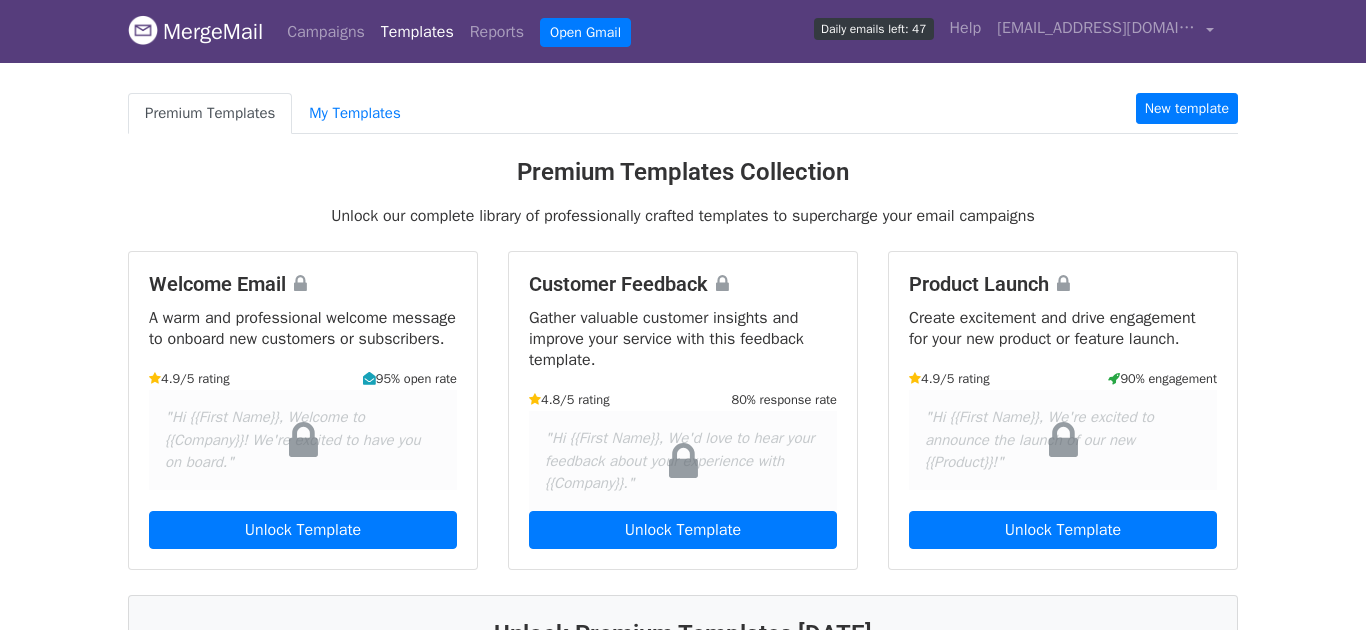 scroll, scrollTop: 0, scrollLeft: 0, axis: both 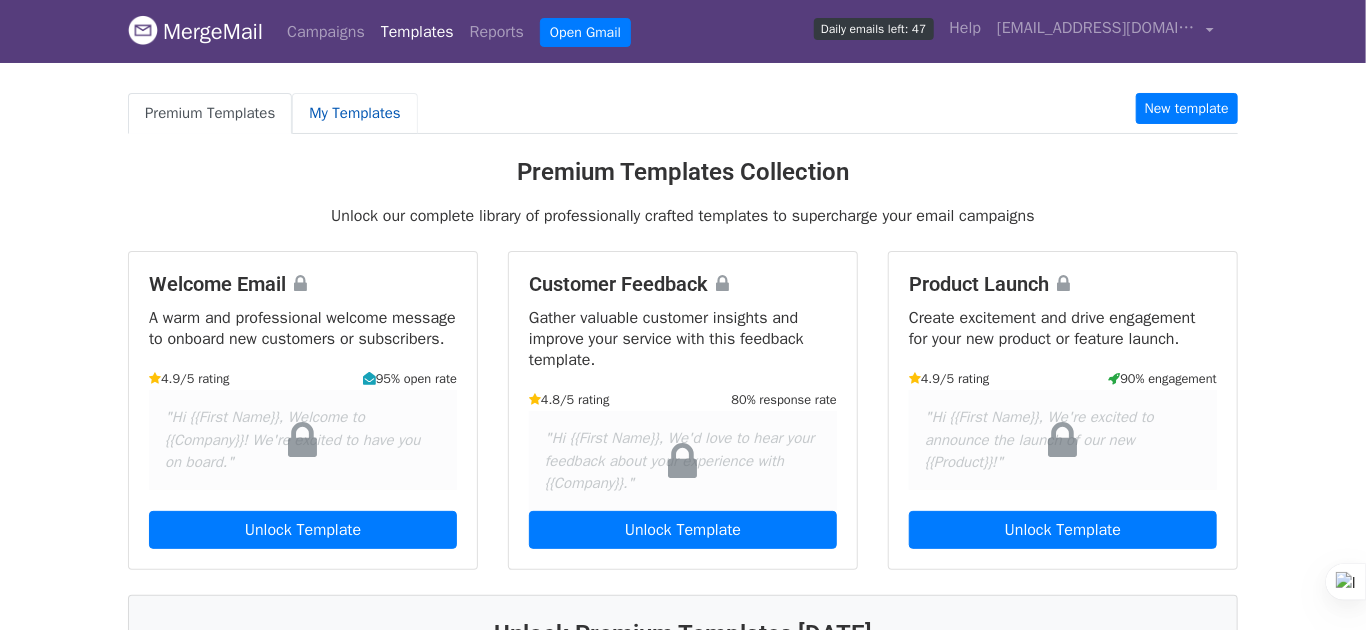 click on "My Templates" at bounding box center (354, 113) 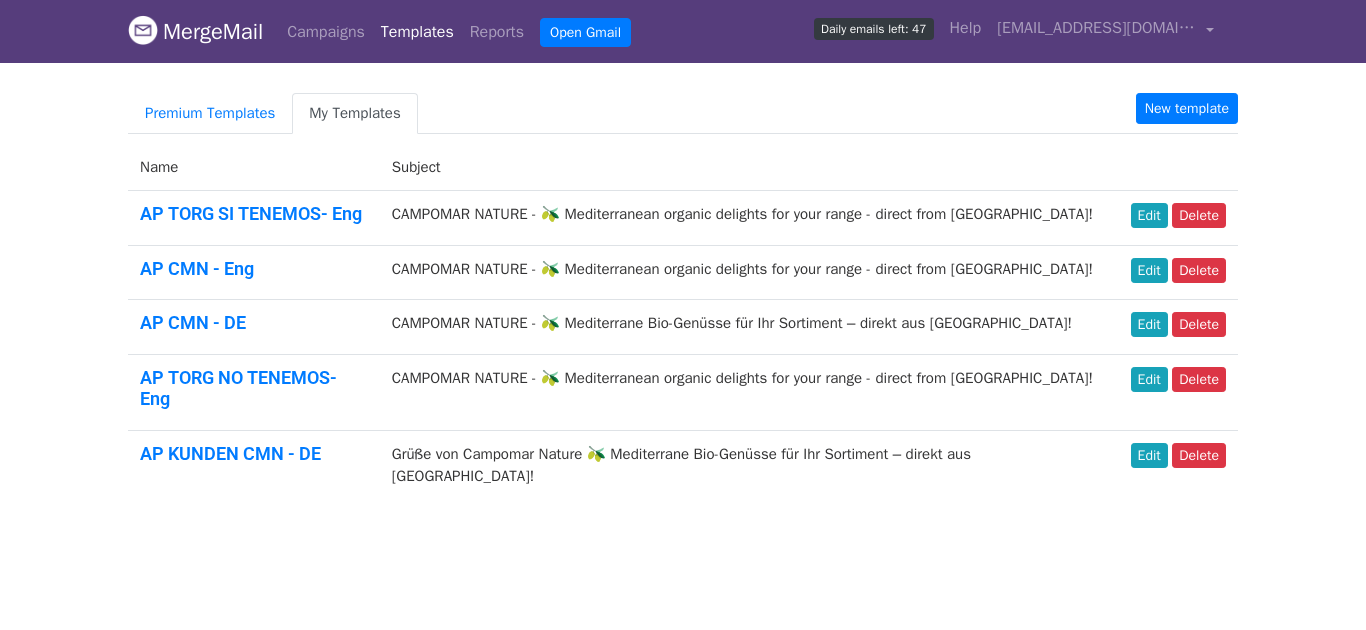 scroll, scrollTop: 0, scrollLeft: 0, axis: both 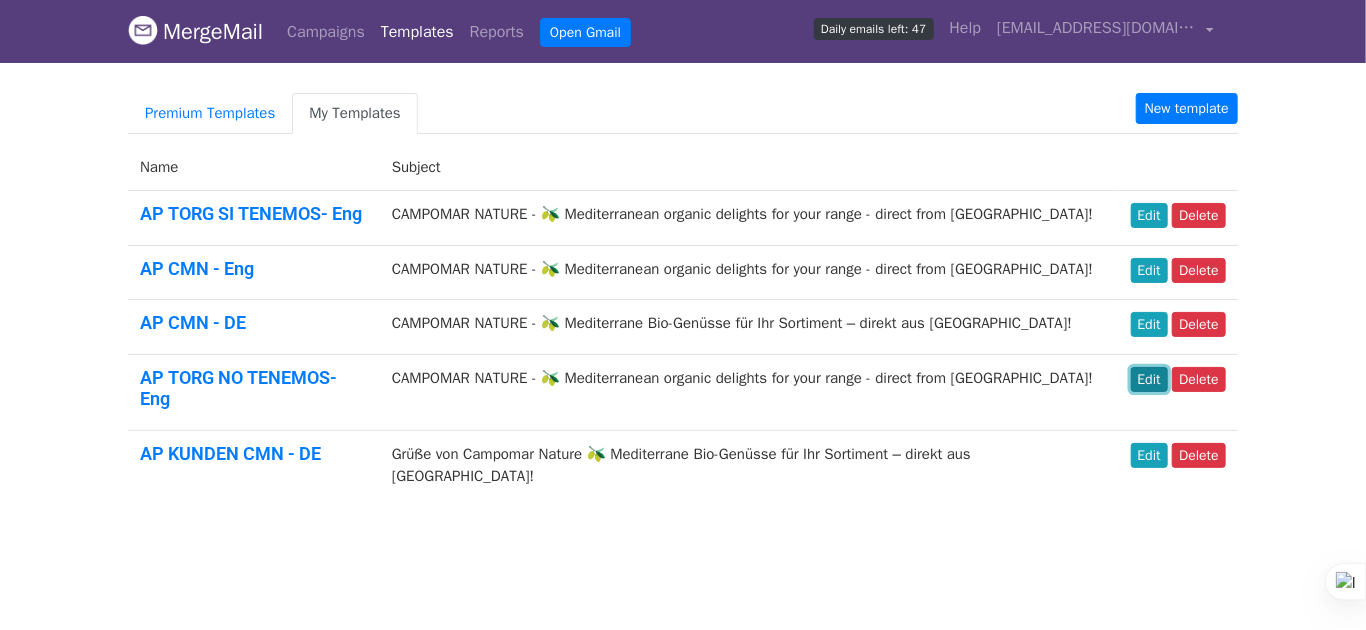 click on "Edit" at bounding box center (1149, 379) 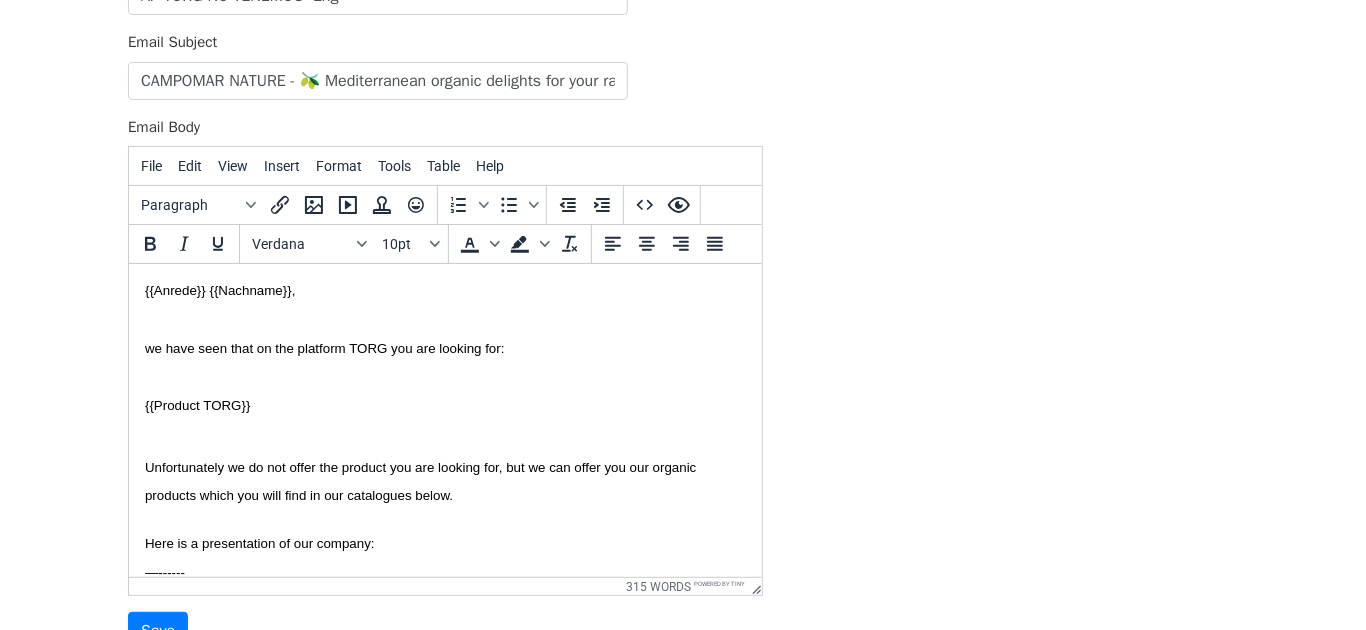 scroll, scrollTop: 345, scrollLeft: 0, axis: vertical 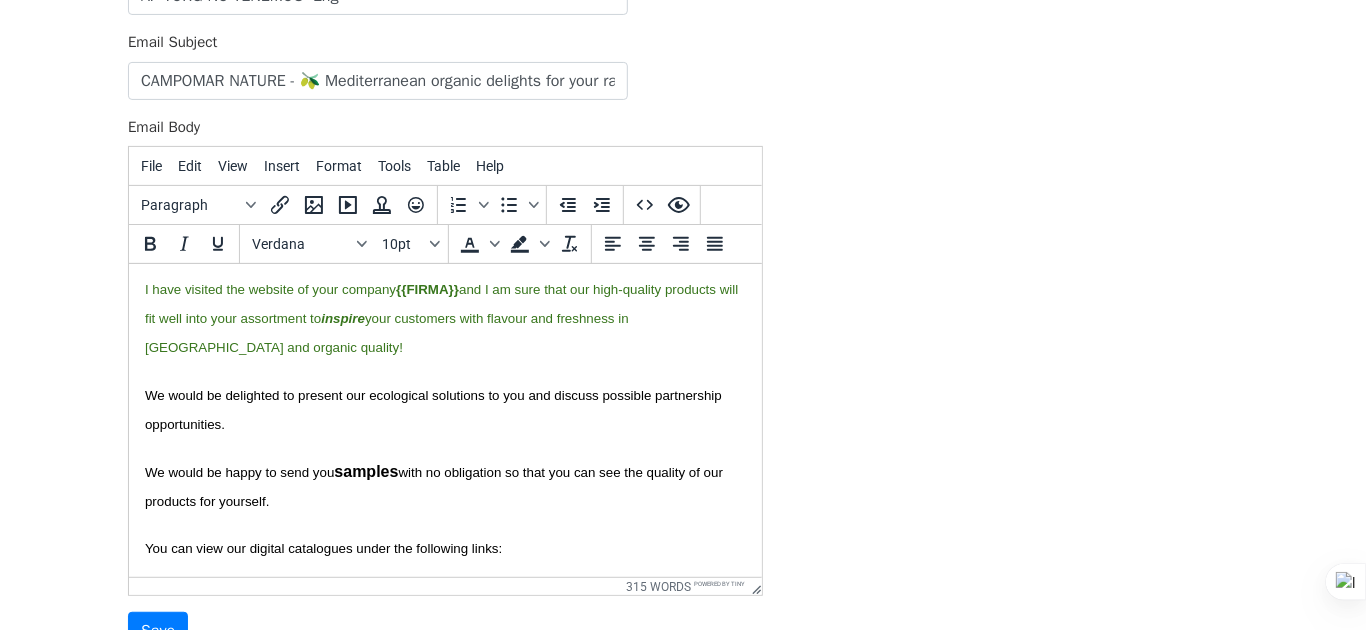 click at bounding box center [444, 448] 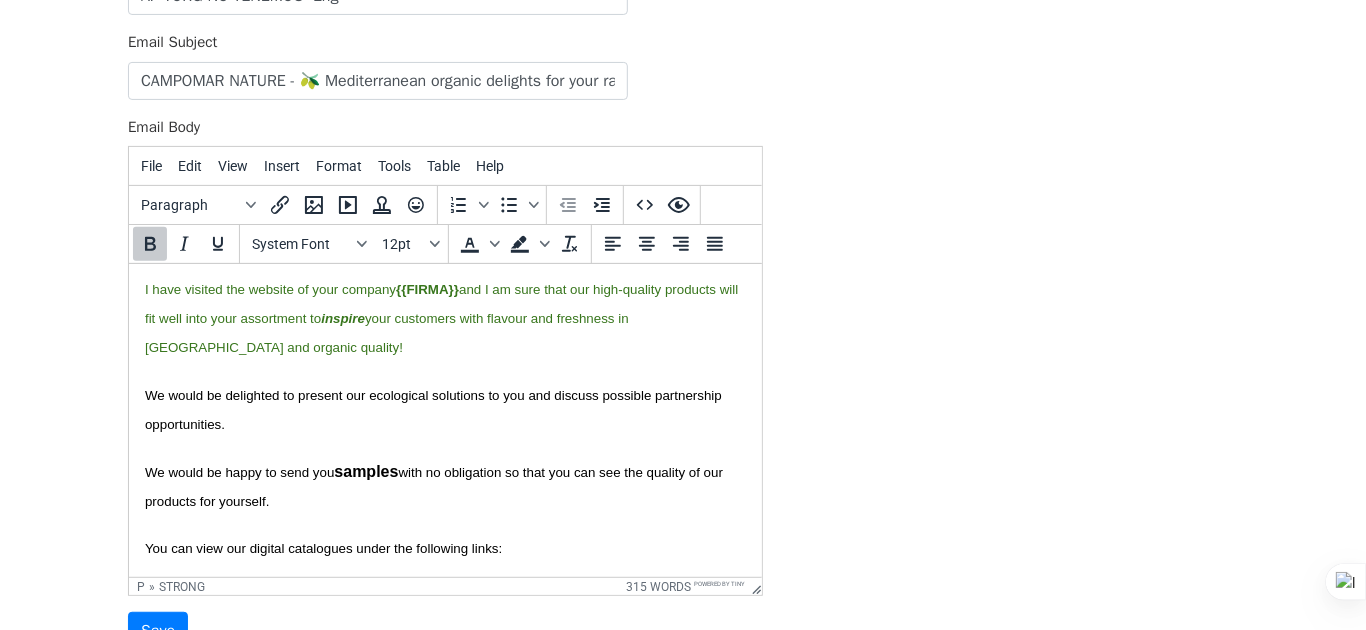 click on "We would be delighted to present our ecological solutions to you and discuss possible partnership opportunities." at bounding box center [434, 410] 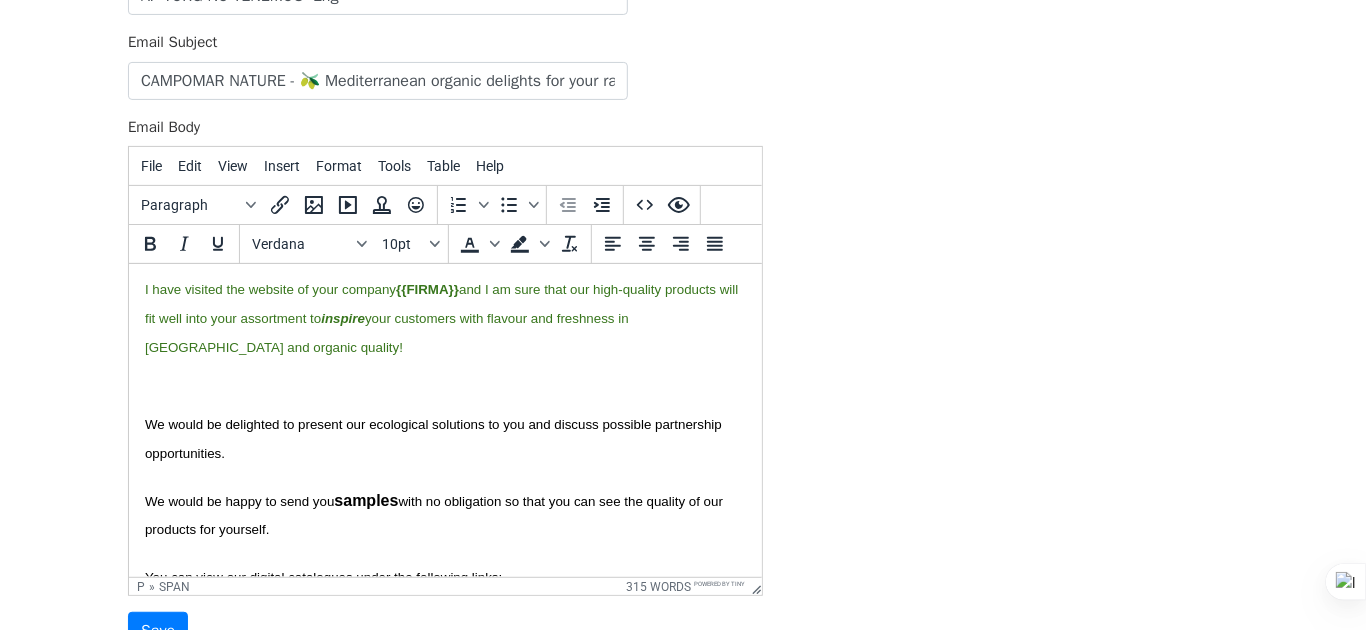 paste 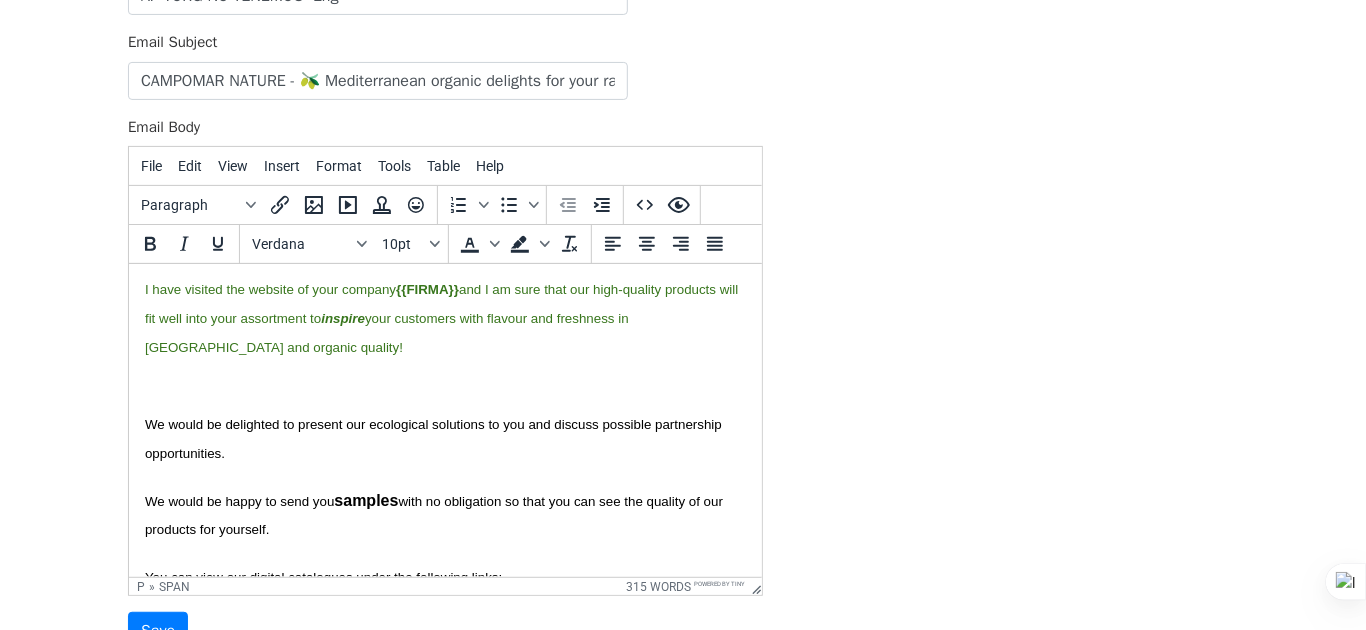 type 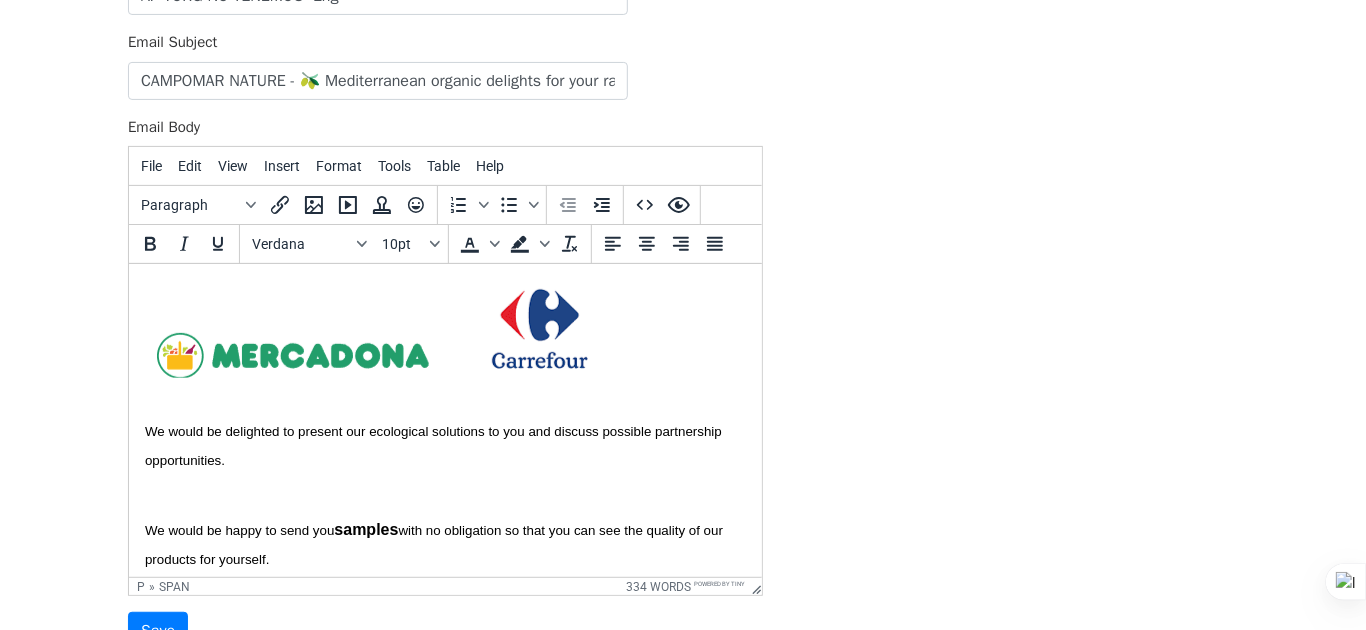 scroll, scrollTop: 1182, scrollLeft: 0, axis: vertical 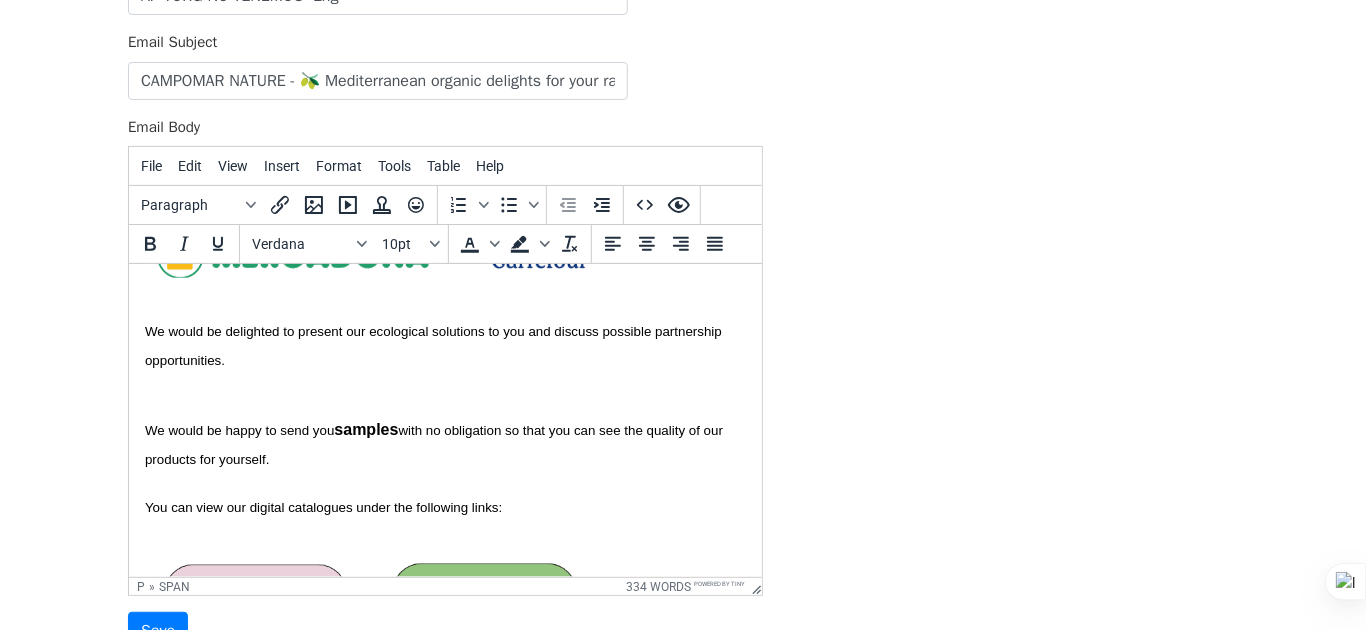 click at bounding box center [444, 406] 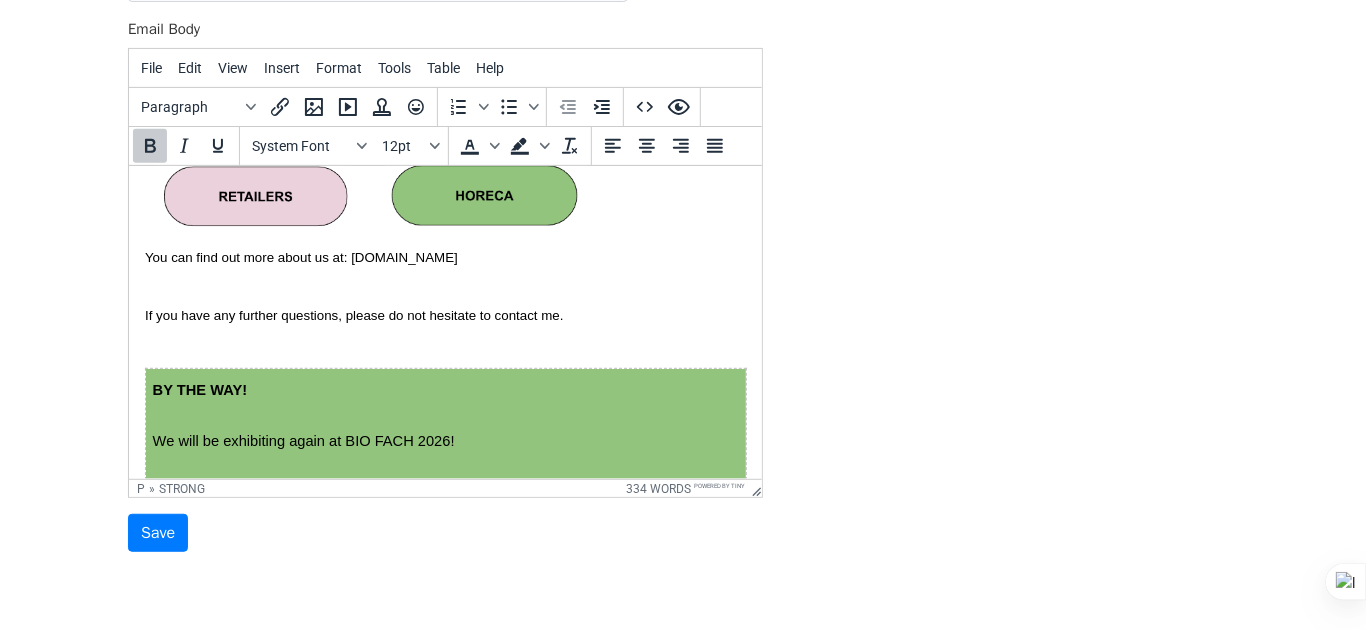 scroll, scrollTop: 380, scrollLeft: 0, axis: vertical 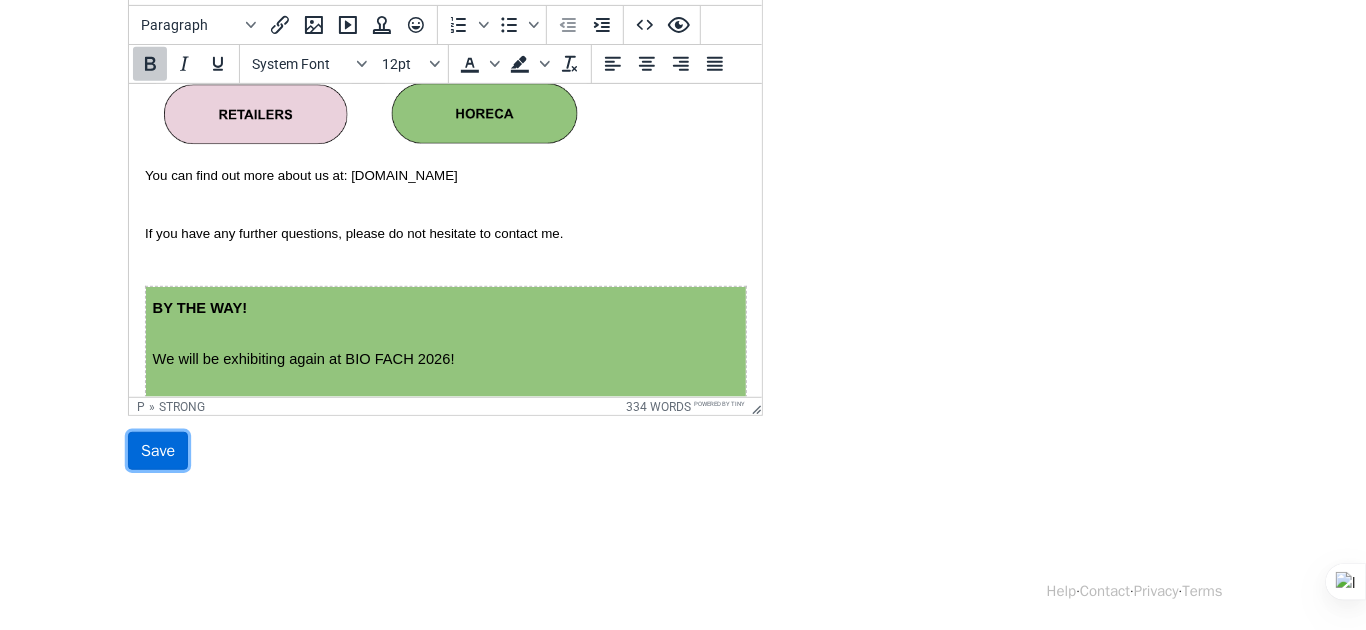click on "Save" at bounding box center [158, 451] 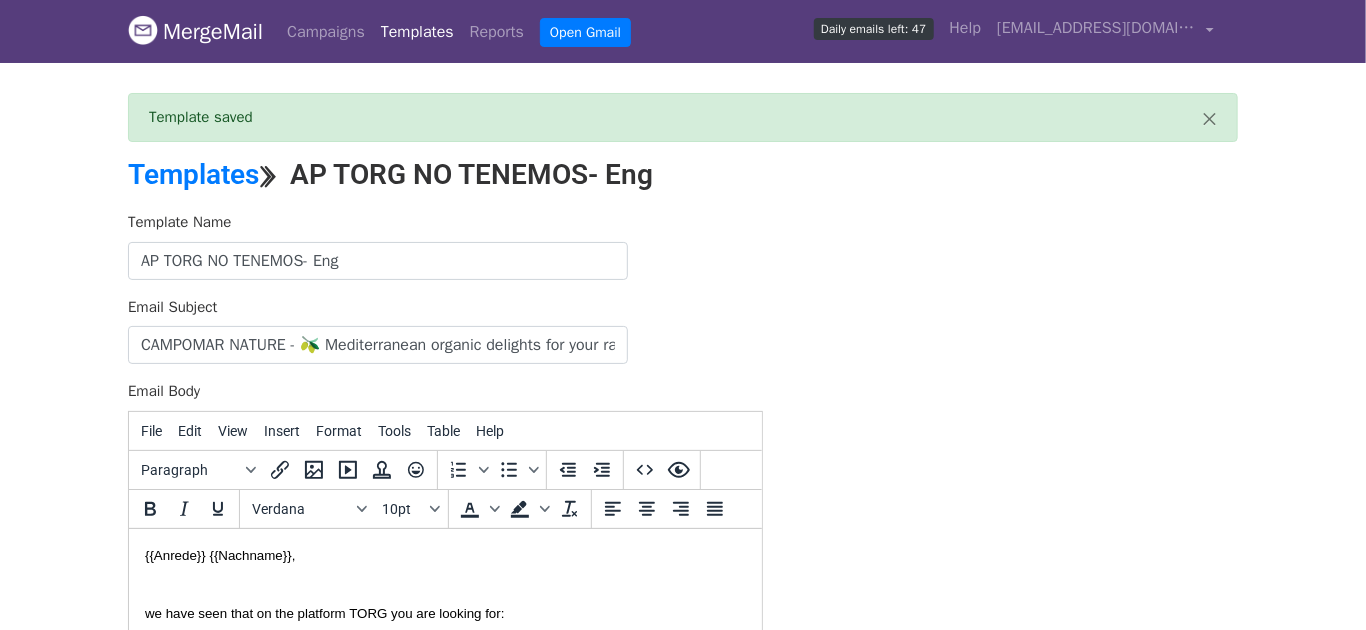 scroll, scrollTop: 0, scrollLeft: 0, axis: both 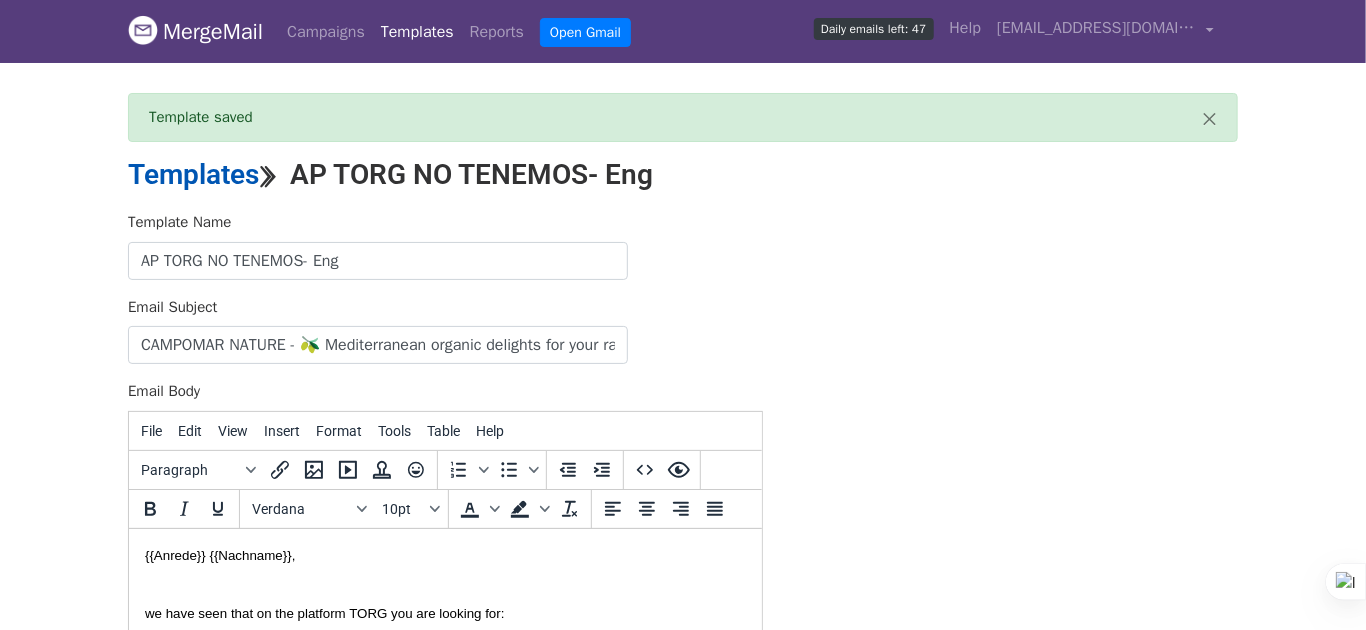 click on "Templates" at bounding box center (193, 174) 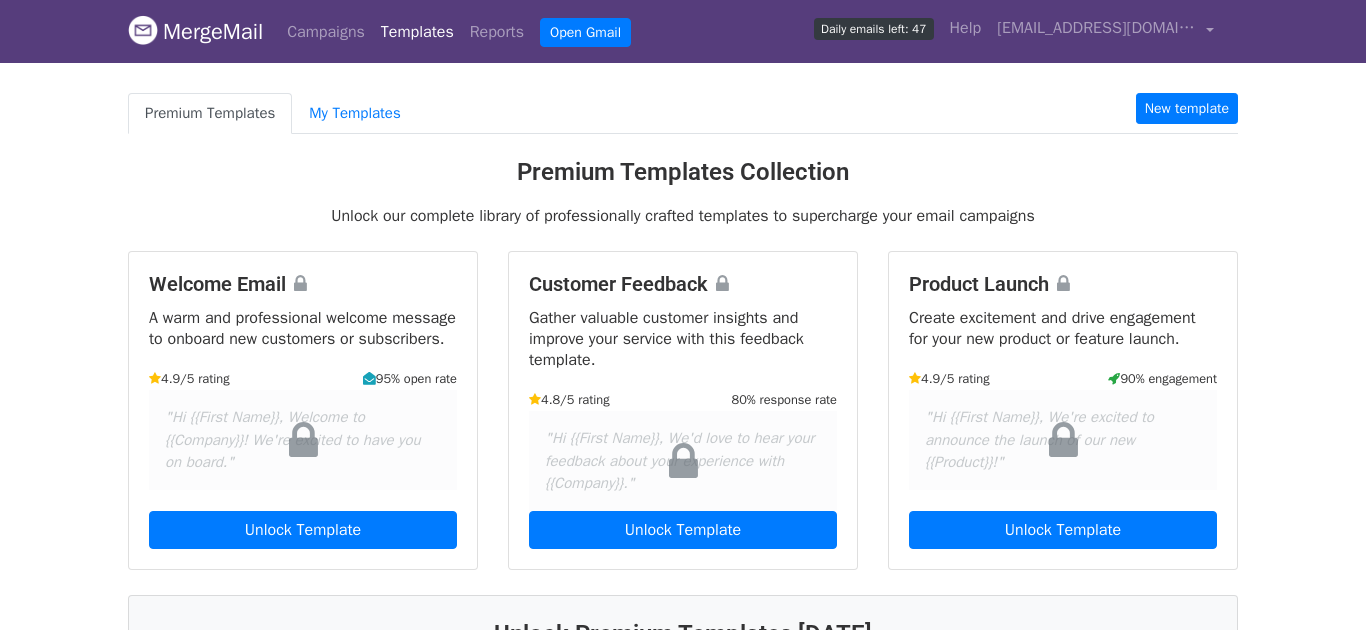 scroll, scrollTop: 0, scrollLeft: 0, axis: both 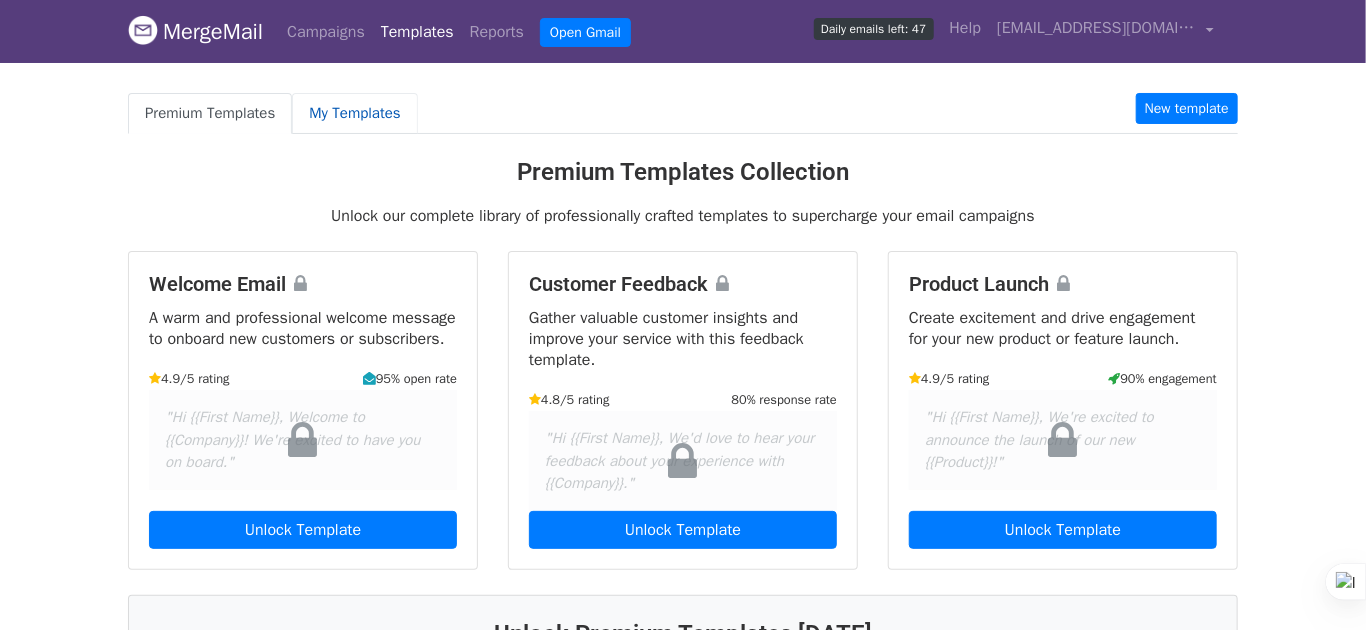 click on "My Templates" at bounding box center [354, 113] 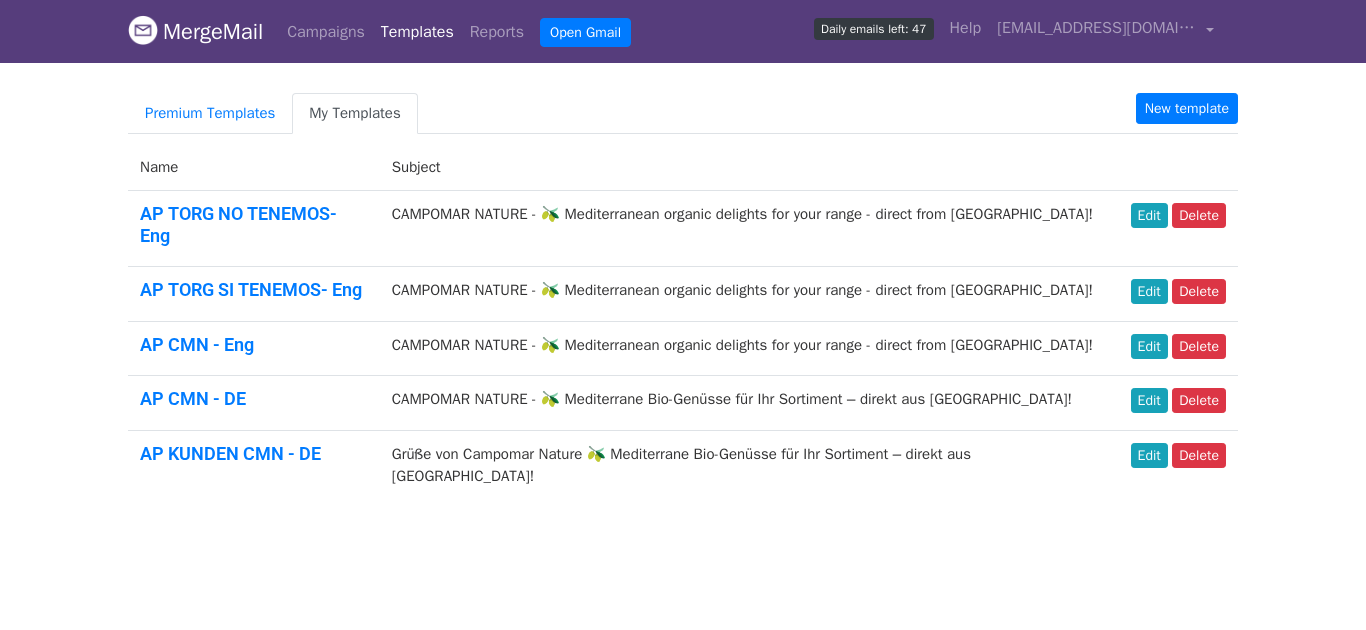 scroll, scrollTop: 0, scrollLeft: 0, axis: both 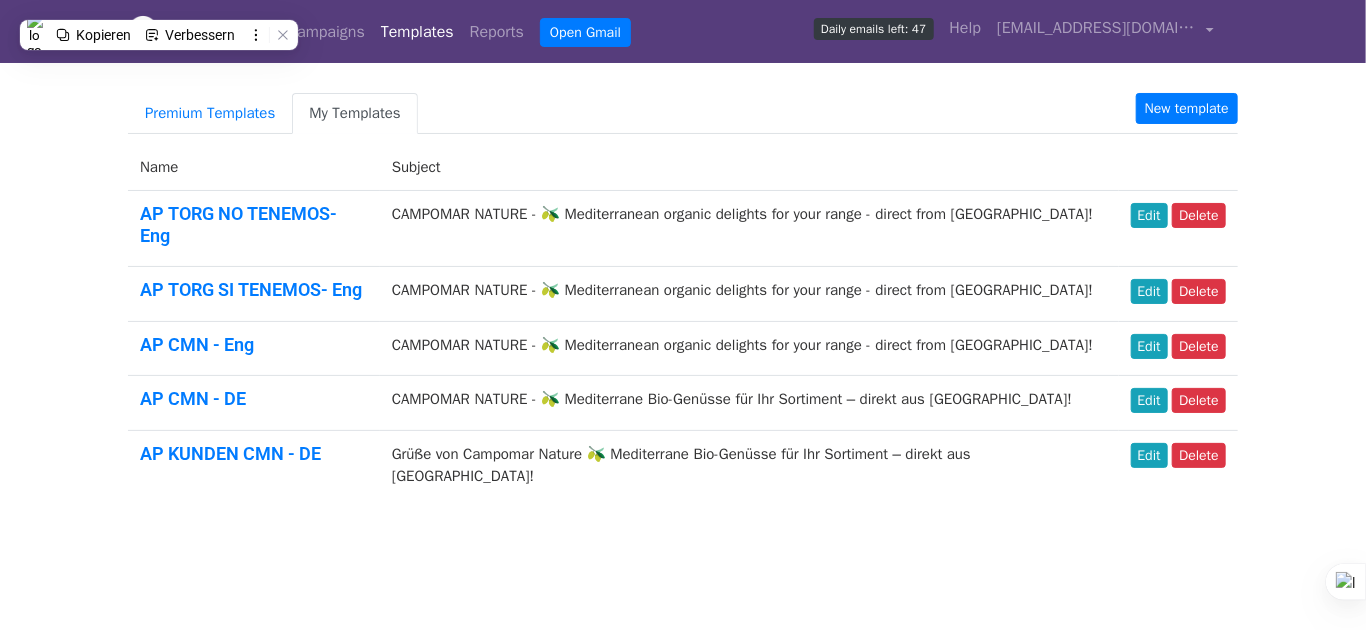 click on "MergeMail
Campaigns
Templates
Reports
Open Gmail
Daily emails left: 47
Help
[EMAIL_ADDRESS][DOMAIN_NAME]
Account
Unsubscribes
Integrations
Notification Settings
Sign out
New Features
You're all caught up!
Scheduled Campaigns
Schedule your emails to be sent later.
Read more
Account Reports
View reports across all of your campaigns to find highly-engaged recipients and to see which templates and campaigns have the most clicks and opens.
Read more
View my reports
Template Editor
Create beautiful emails using our powerful template editor.
Read more
View my templates
Premium Templates
My Templates
New template
Name
Subject
AP TORG NO TENEMOS- Eng
CAMPOMAR NATURE - 🫒 Mediterranean organic delights for your range - direct from [GEOGRAPHIC_DATA]!
Edit
Delete" at bounding box center (683, 298) 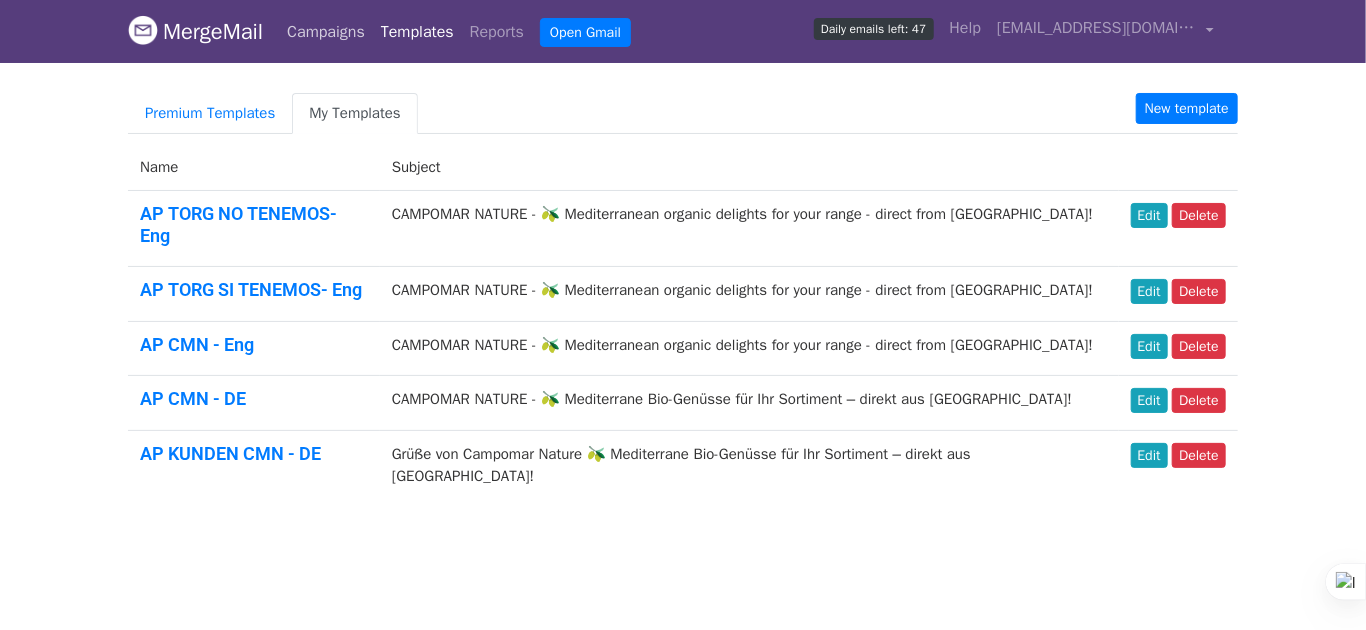 click on "Campaigns" at bounding box center [326, 32] 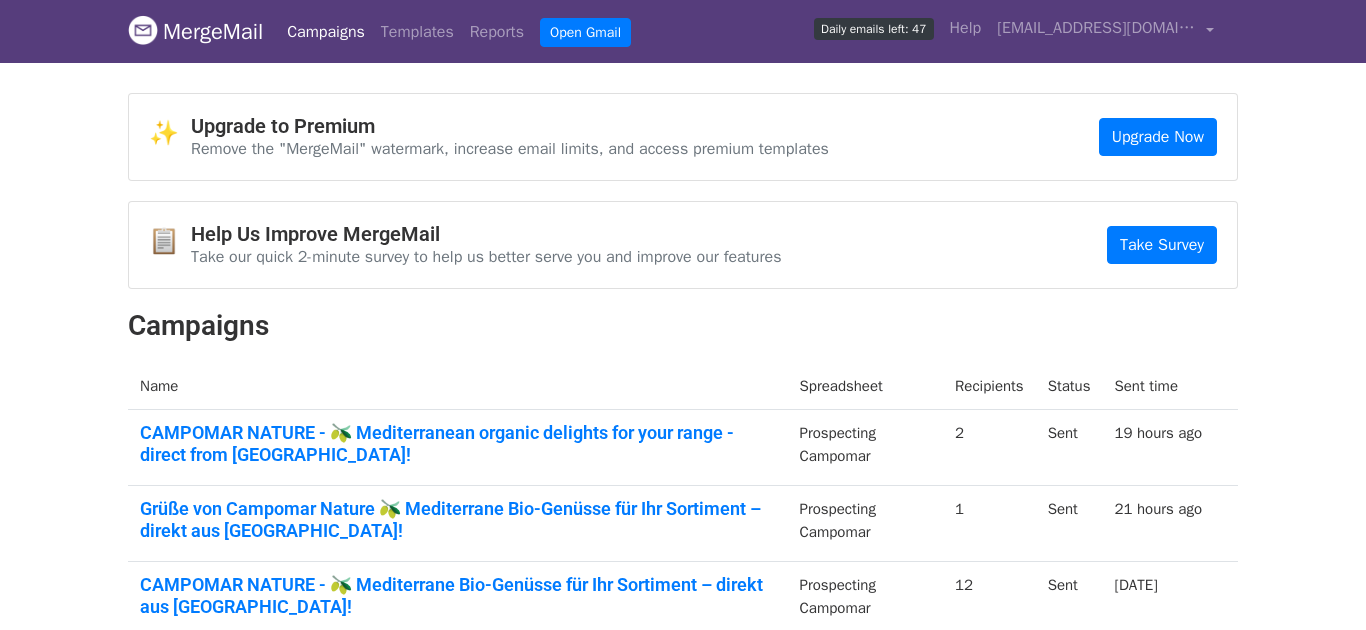 scroll, scrollTop: 0, scrollLeft: 0, axis: both 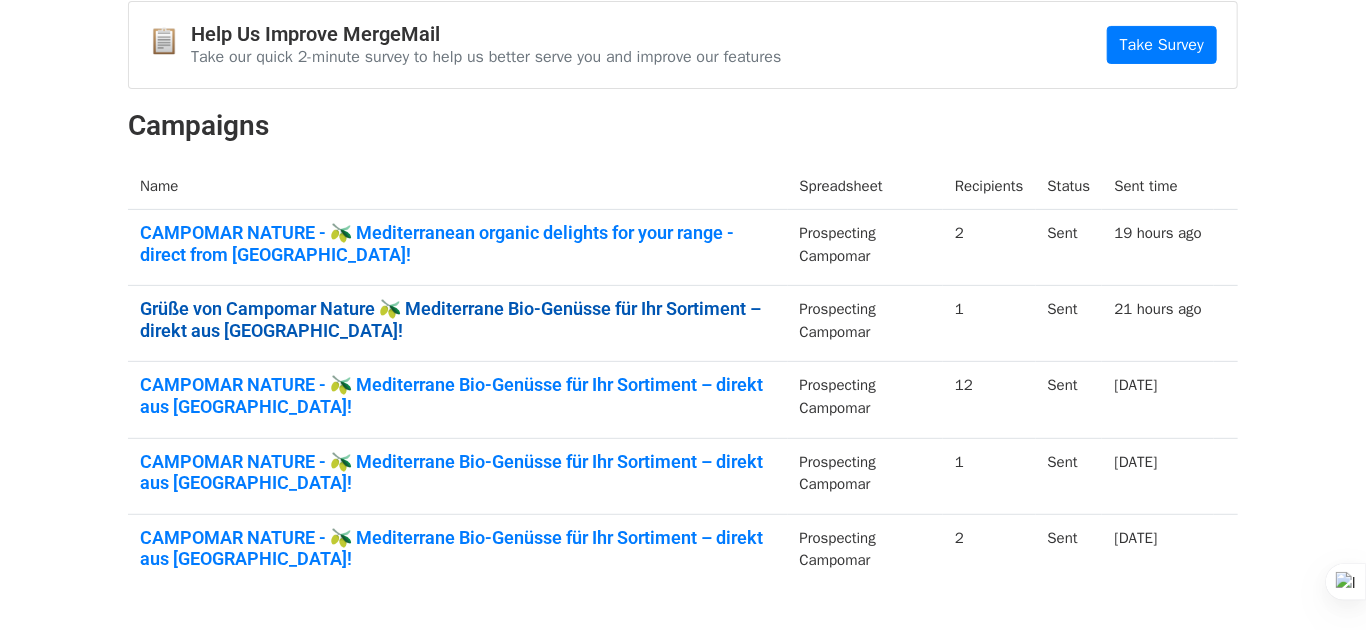 click on "Grüße von Campomar Nature 🫒 Mediterrane Bio-Genüsse für Ihr Sortiment – direkt aus Spanien!" at bounding box center (458, 319) 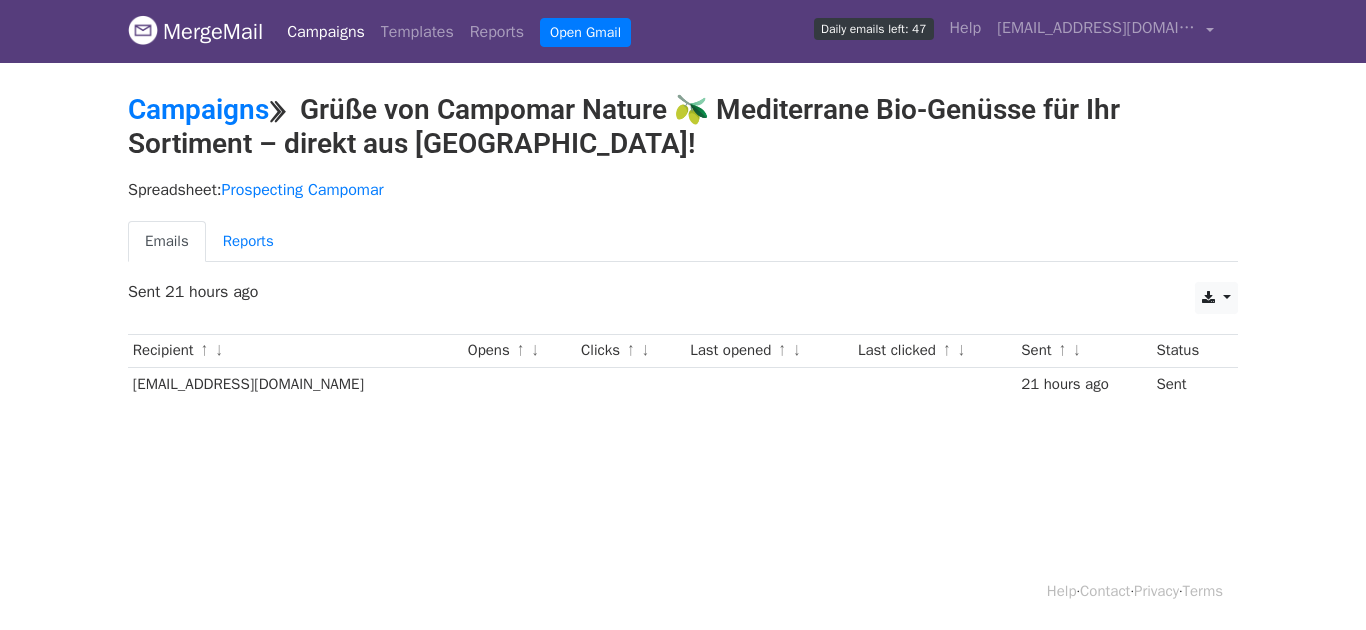 scroll, scrollTop: 0, scrollLeft: 0, axis: both 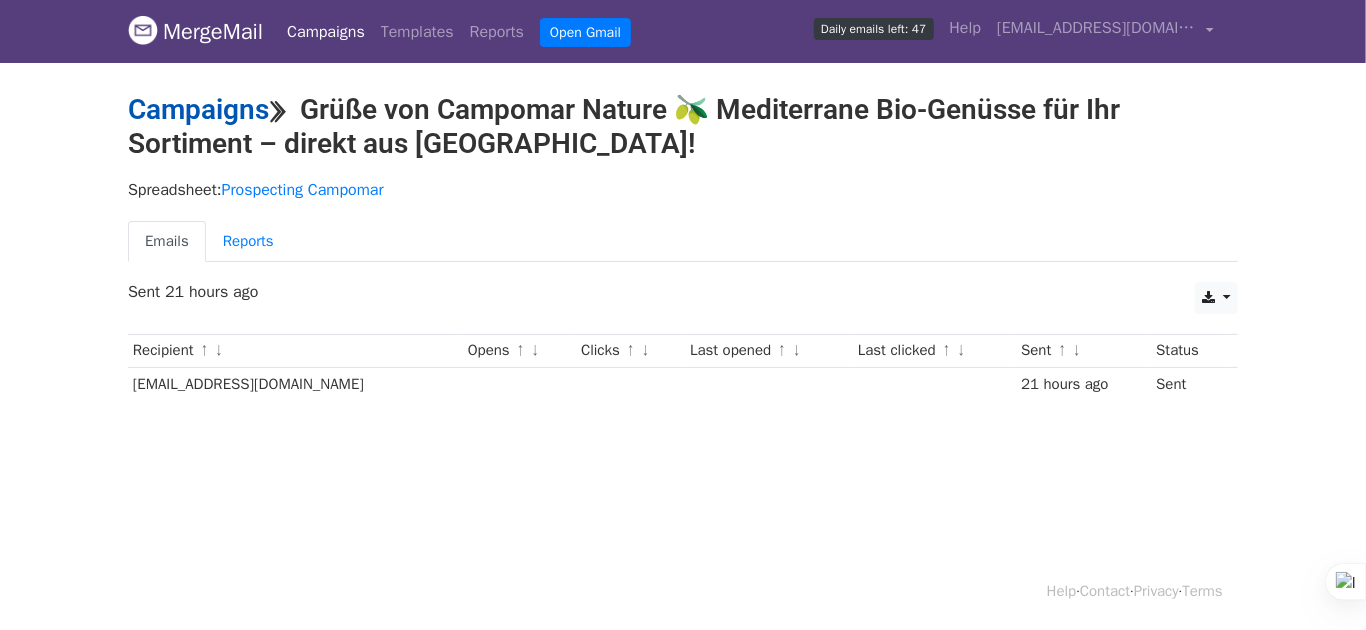 click on "Campaigns" at bounding box center (198, 109) 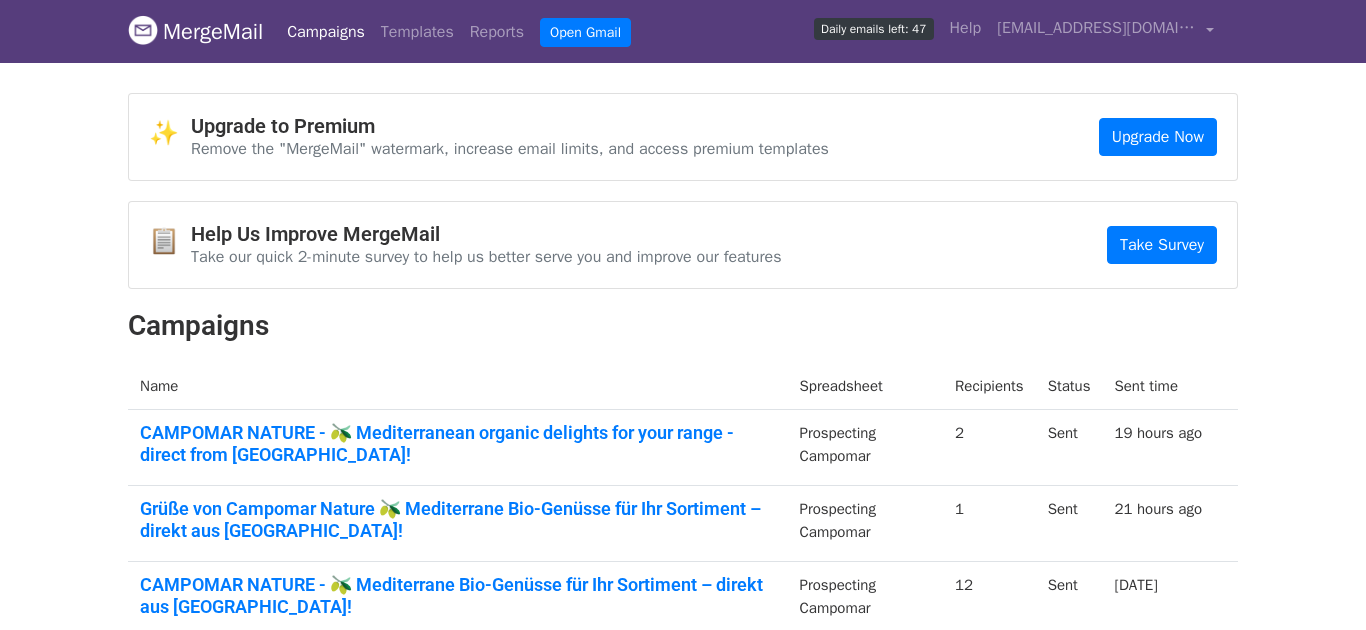 scroll, scrollTop: 0, scrollLeft: 0, axis: both 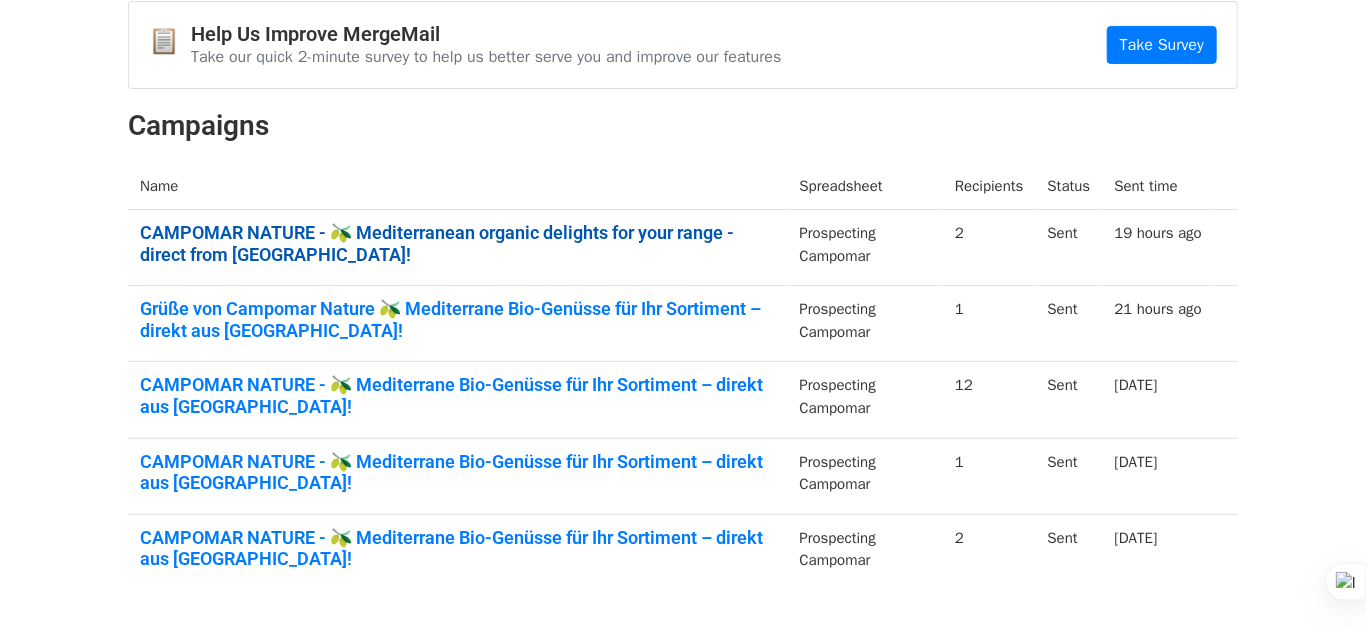 click on "CAMPOMAR NATURE - 🫒 Mediterranean organic delights for your range - direct from [GEOGRAPHIC_DATA]!" at bounding box center [458, 243] 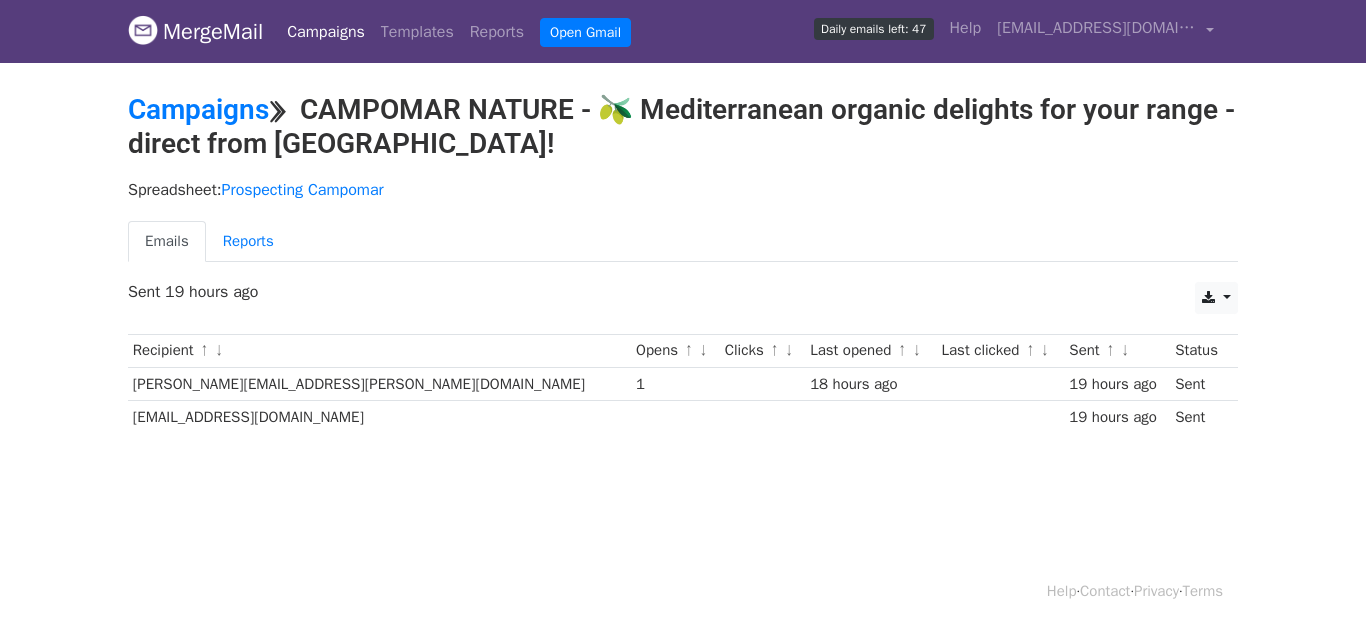 scroll, scrollTop: 0, scrollLeft: 0, axis: both 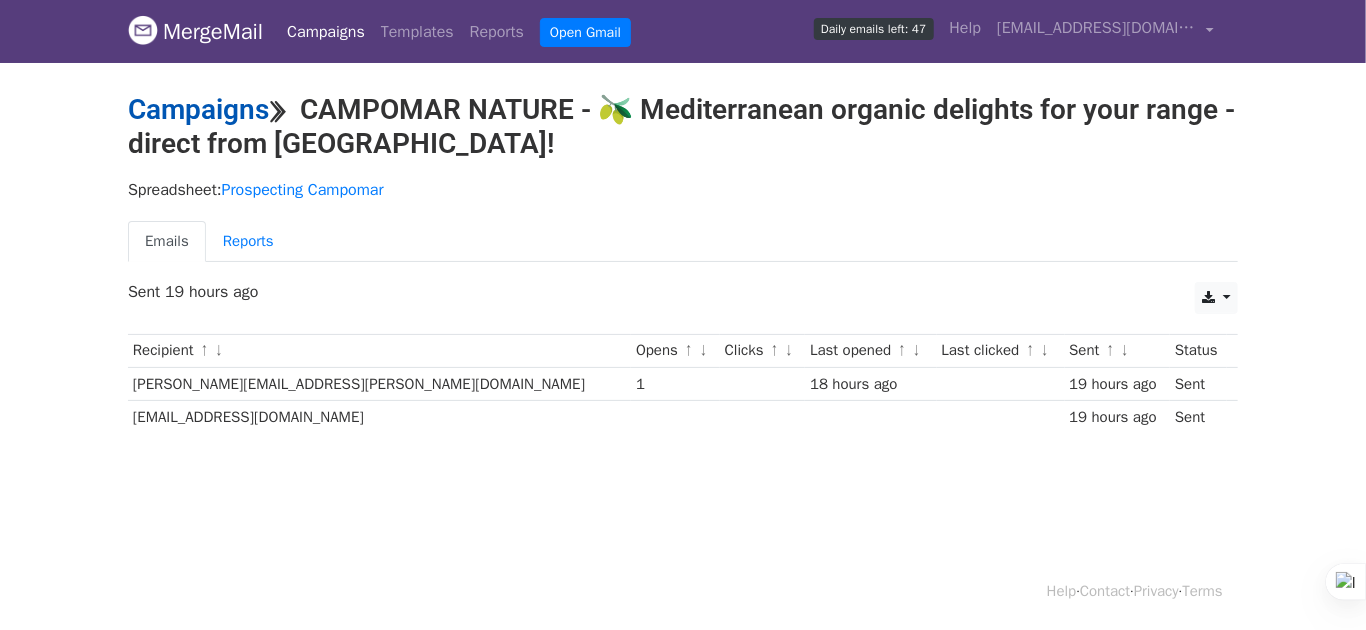 click on "Campaigns" at bounding box center (198, 109) 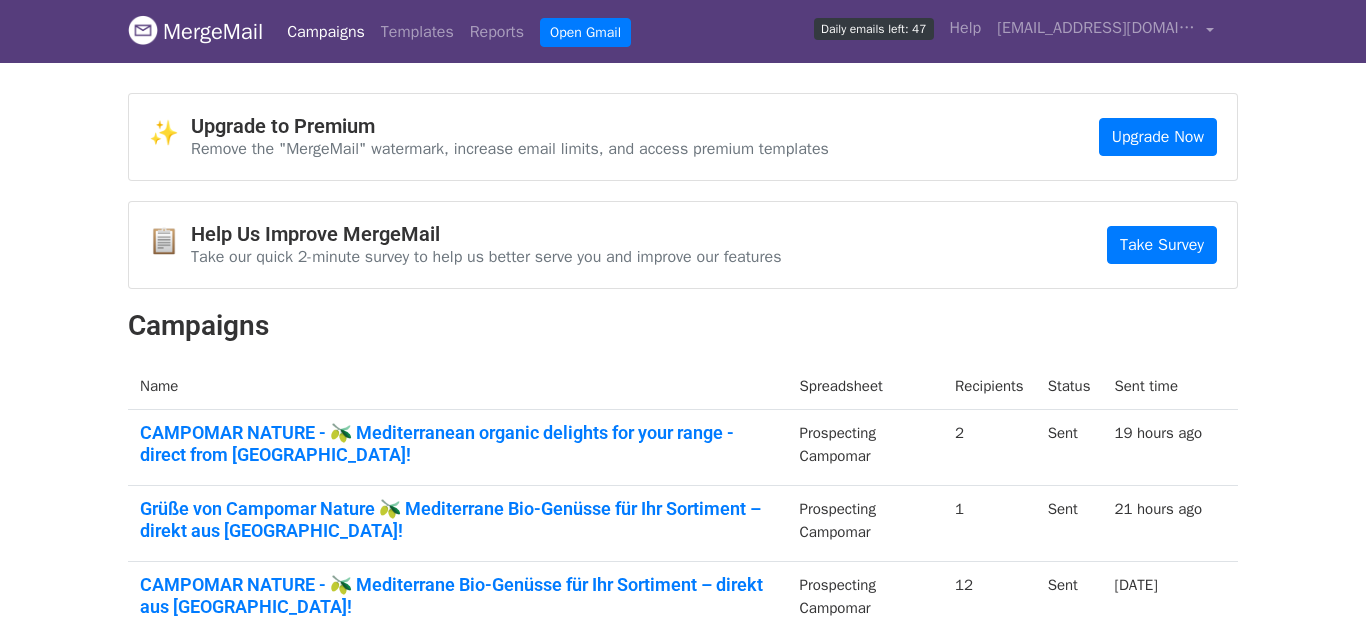 scroll, scrollTop: 0, scrollLeft: 0, axis: both 